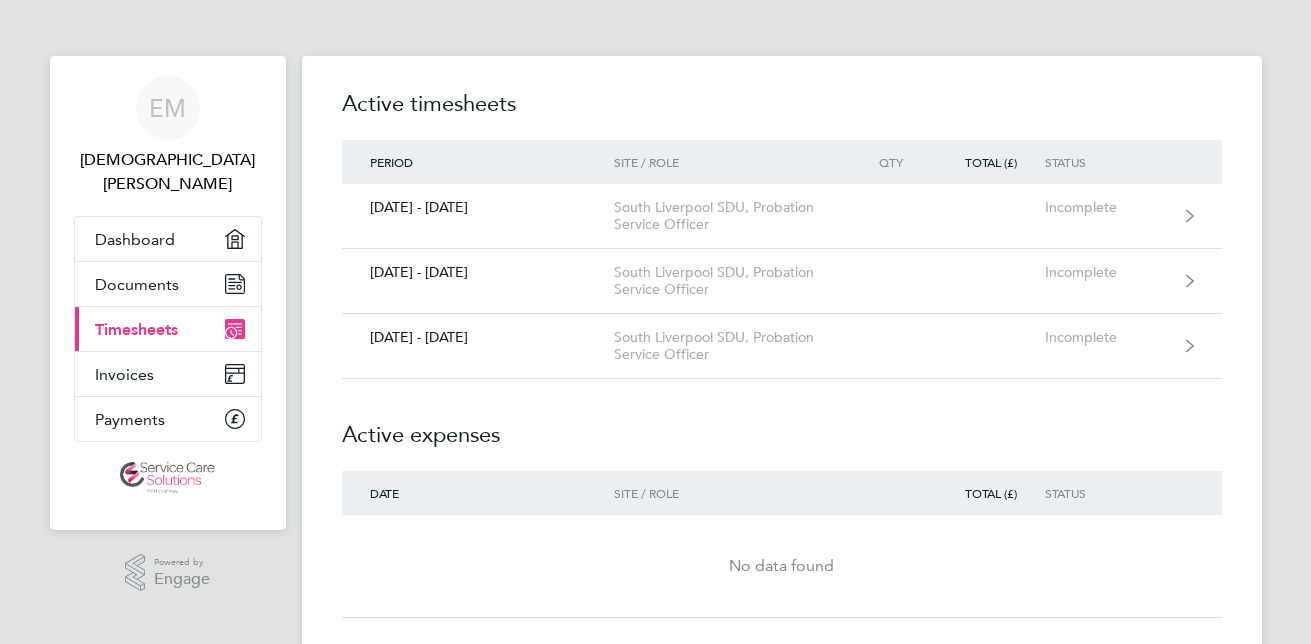 scroll, scrollTop: 0, scrollLeft: 0, axis: both 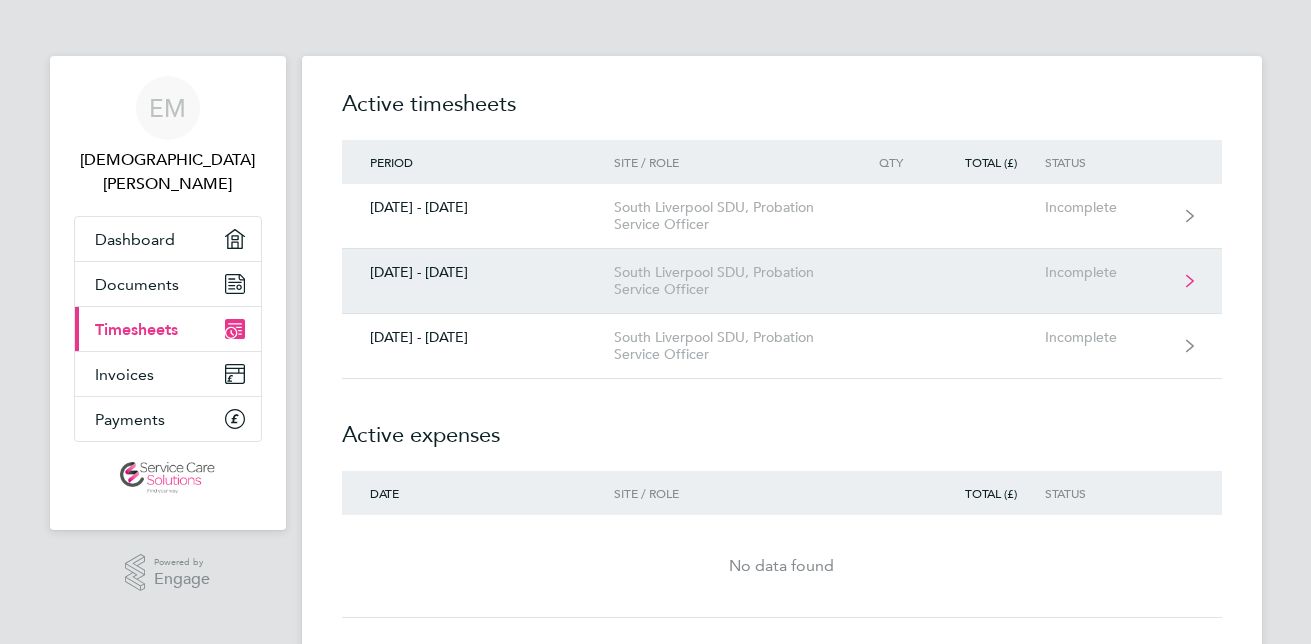 click on "South Liverpool SDU, Probation Service Officer" 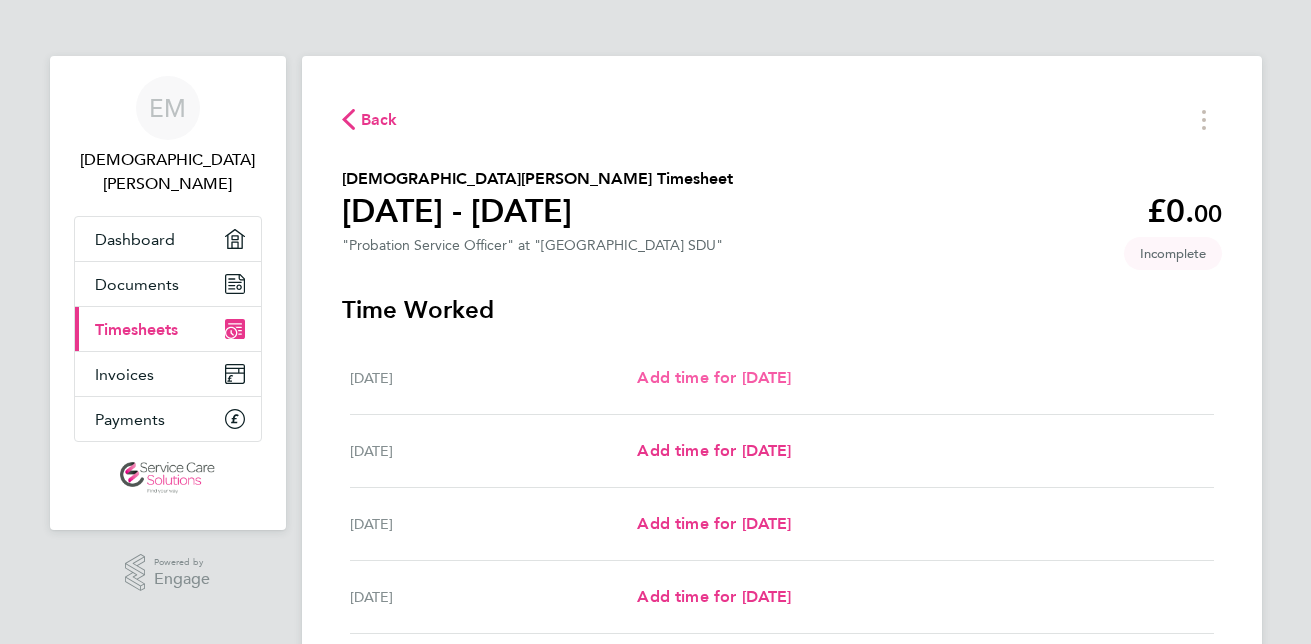 click on "Add time for [DATE]" at bounding box center [714, 377] 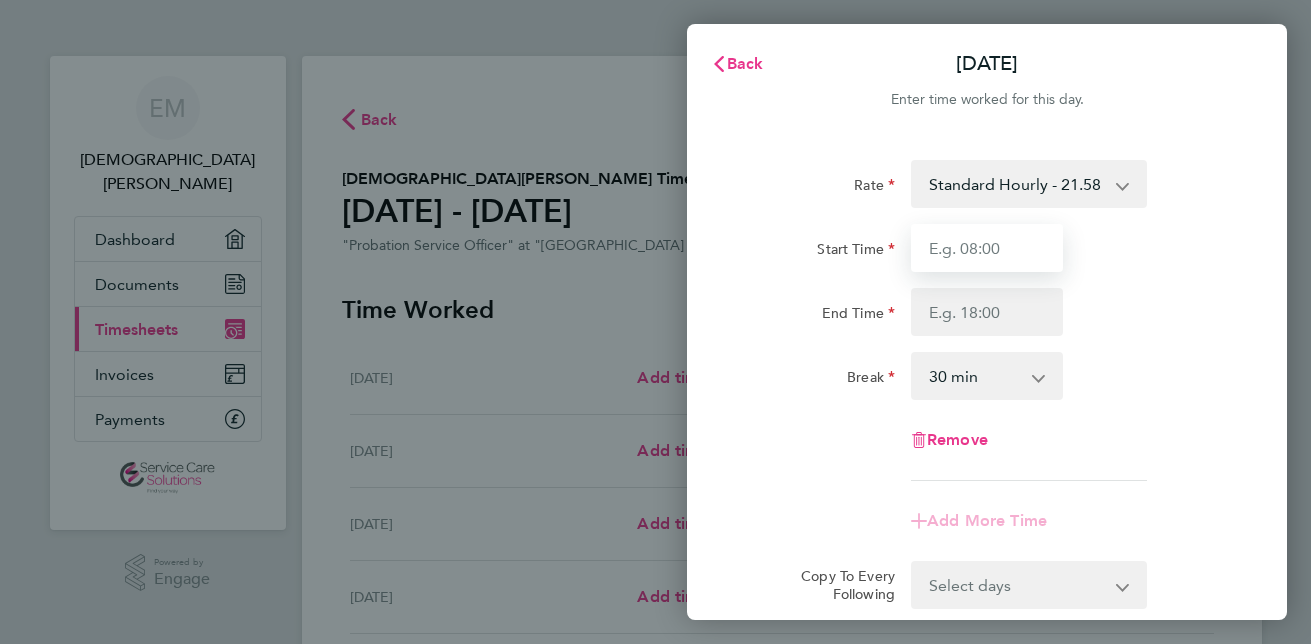 click on "Start Time" at bounding box center (987, 248) 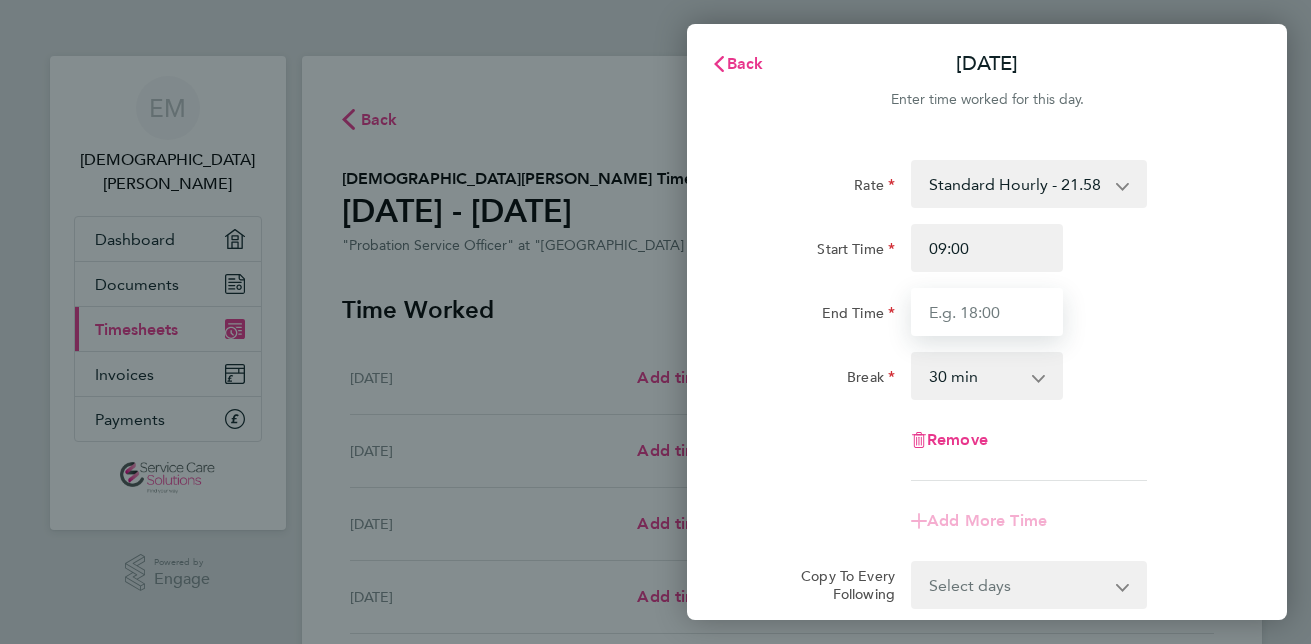type on "17:00" 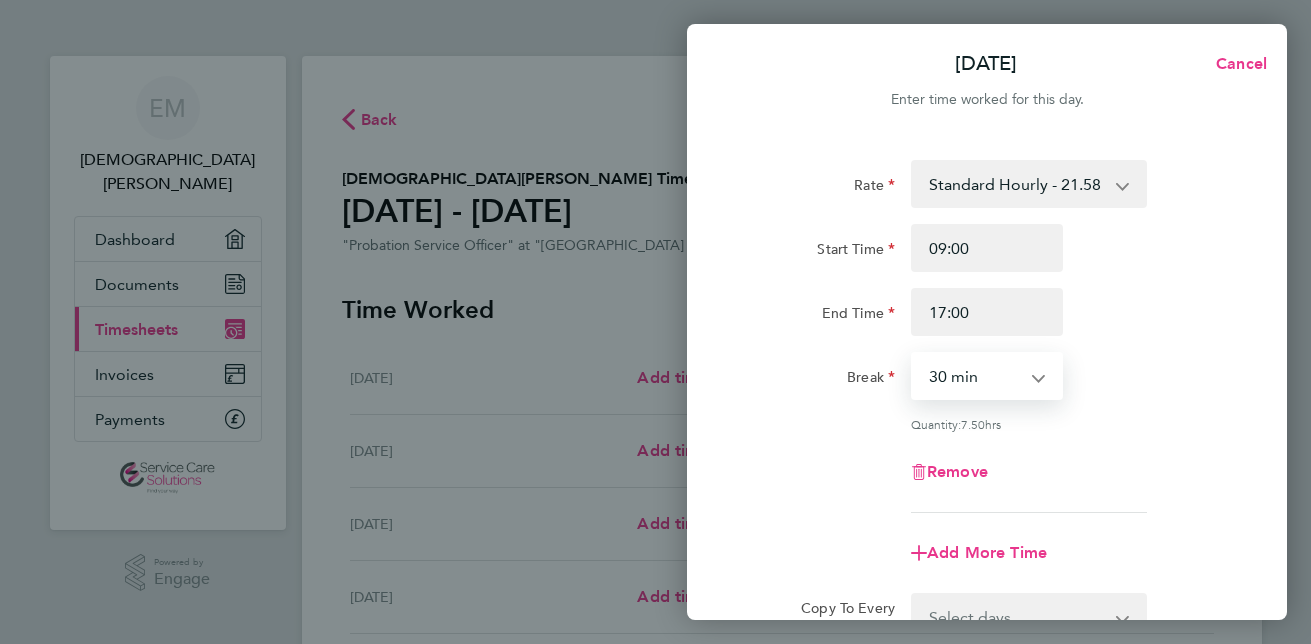 click on "0 min   15 min   30 min   45 min   60 min   75 min   90 min" at bounding box center [975, 376] 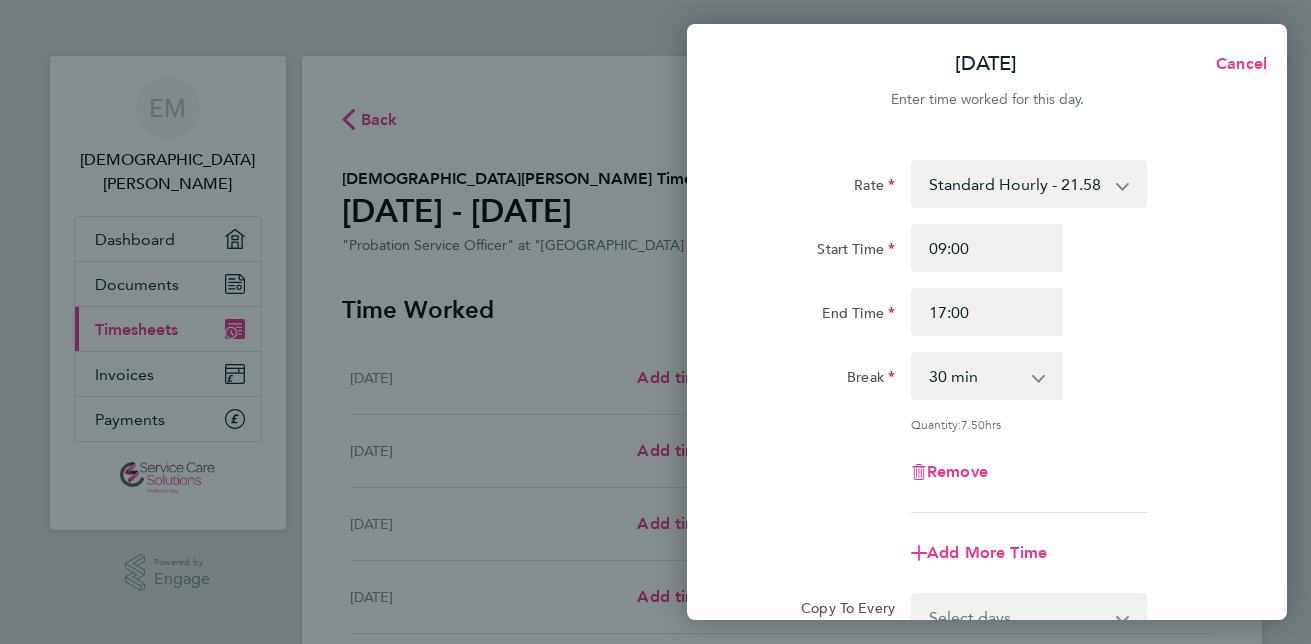 click on "Rate  Standard Hourly - 21.58" 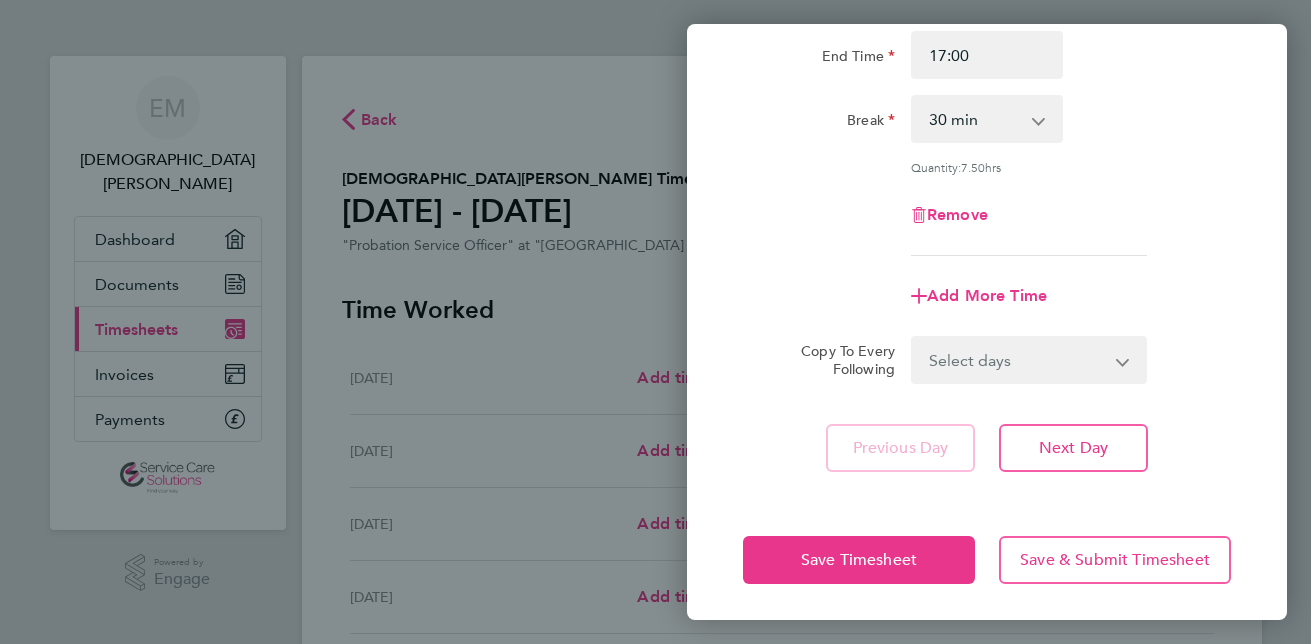 scroll, scrollTop: 259, scrollLeft: 0, axis: vertical 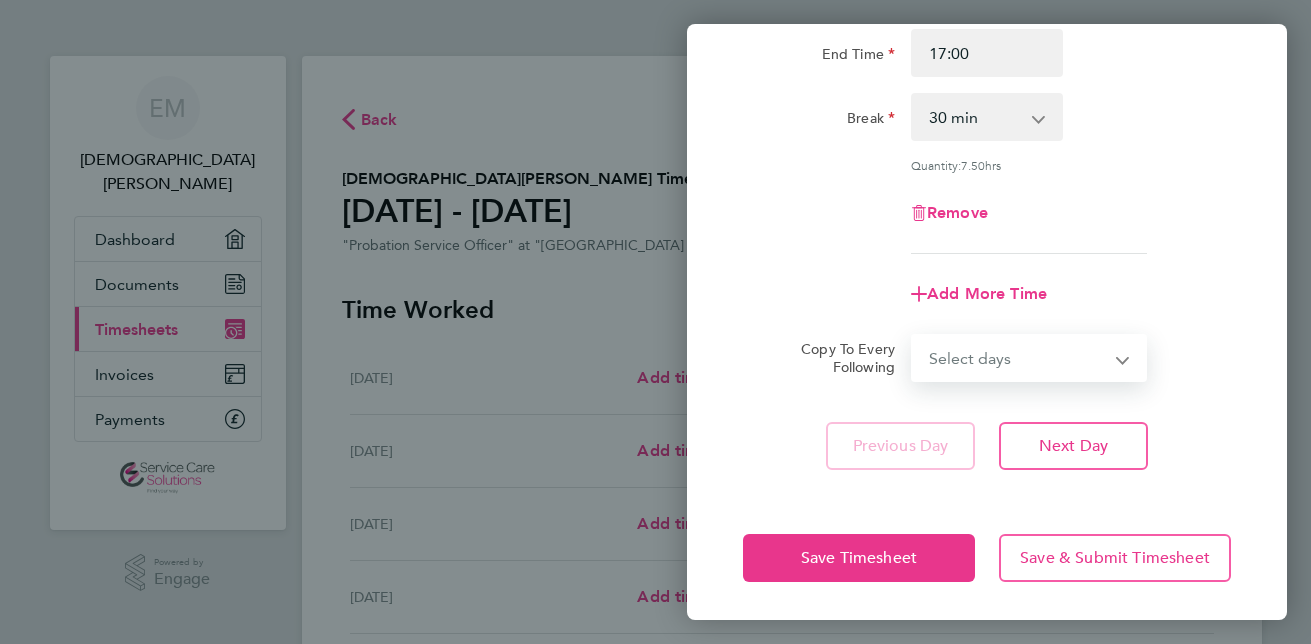 click on "Select days   Day   Weekday (Mon-Fri)   Weekend (Sat-Sun)   [DATE]   [DATE]   [DATE]   [DATE]   [DATE]   [DATE]" at bounding box center [1018, 358] 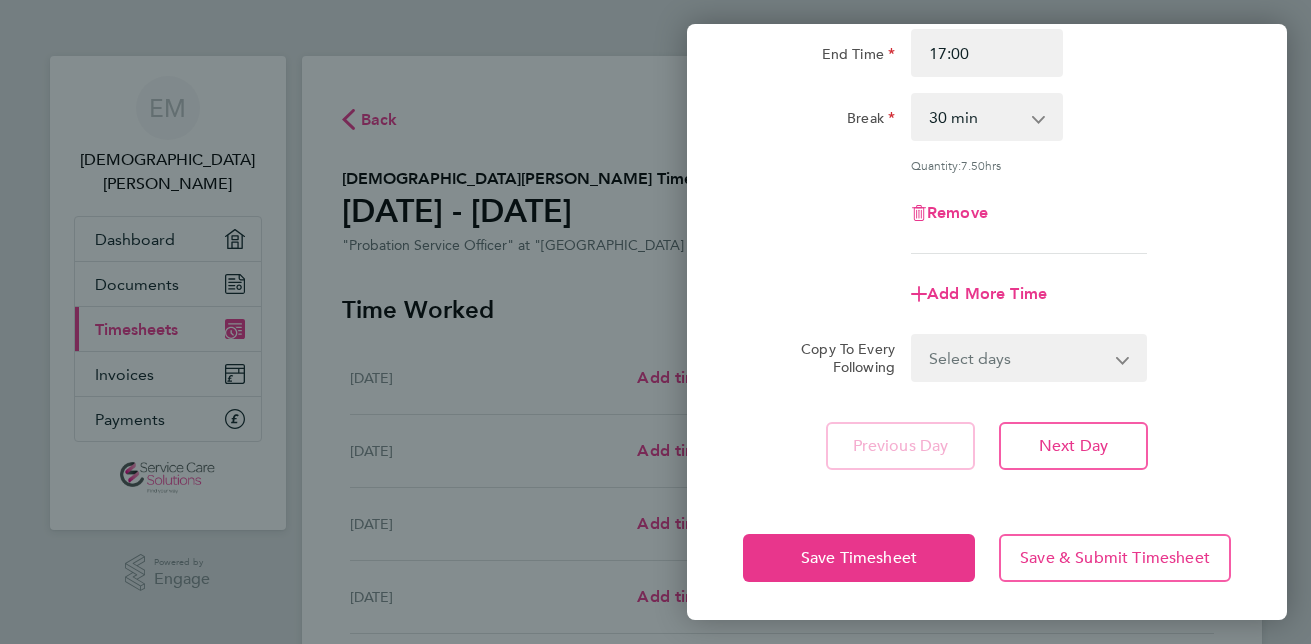 click on "Rate  Standard Hourly - 21.58
Start Time 09:00 End Time 17:00 Break  0 min   15 min   30 min   45 min   60 min   75 min   90 min
Quantity:  7.50  hrs
Remove
Add More Time  Copy To Every Following  Select days   Day   Weekday (Mon-Fri)   Weekend (Sat-Sun)   [DATE]   [DATE]   [DATE]   [DATE]   [DATE]   [DATE]
Previous Day   Next Day" 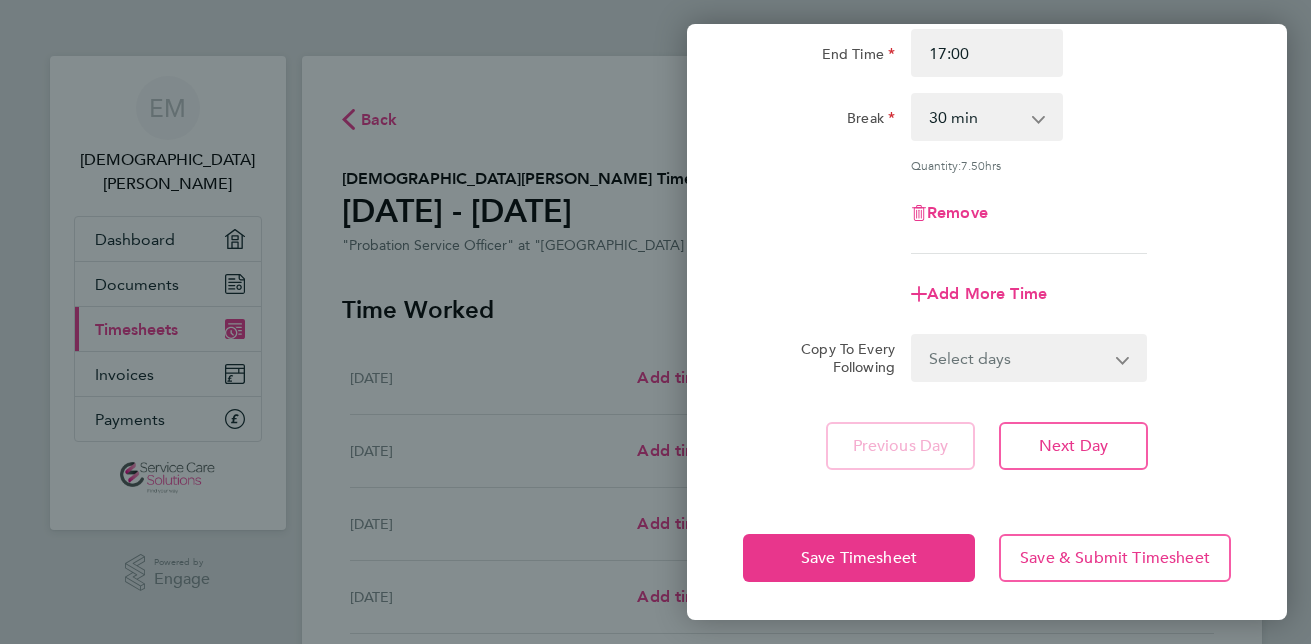click 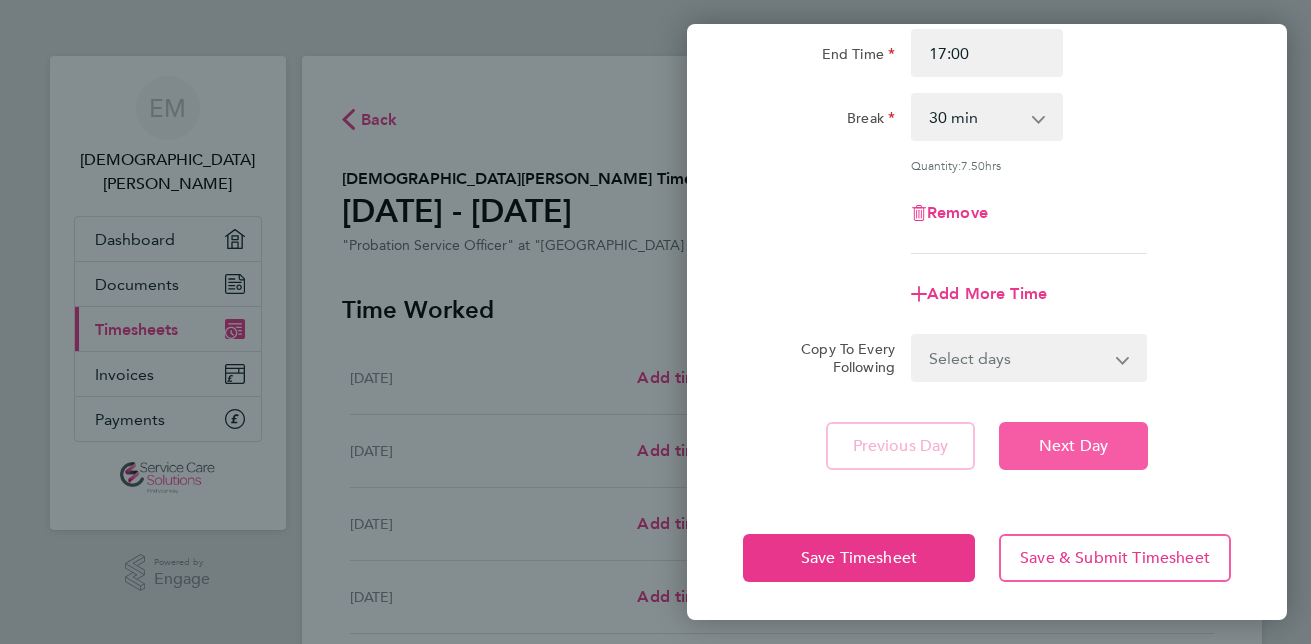 click on "Next Day" 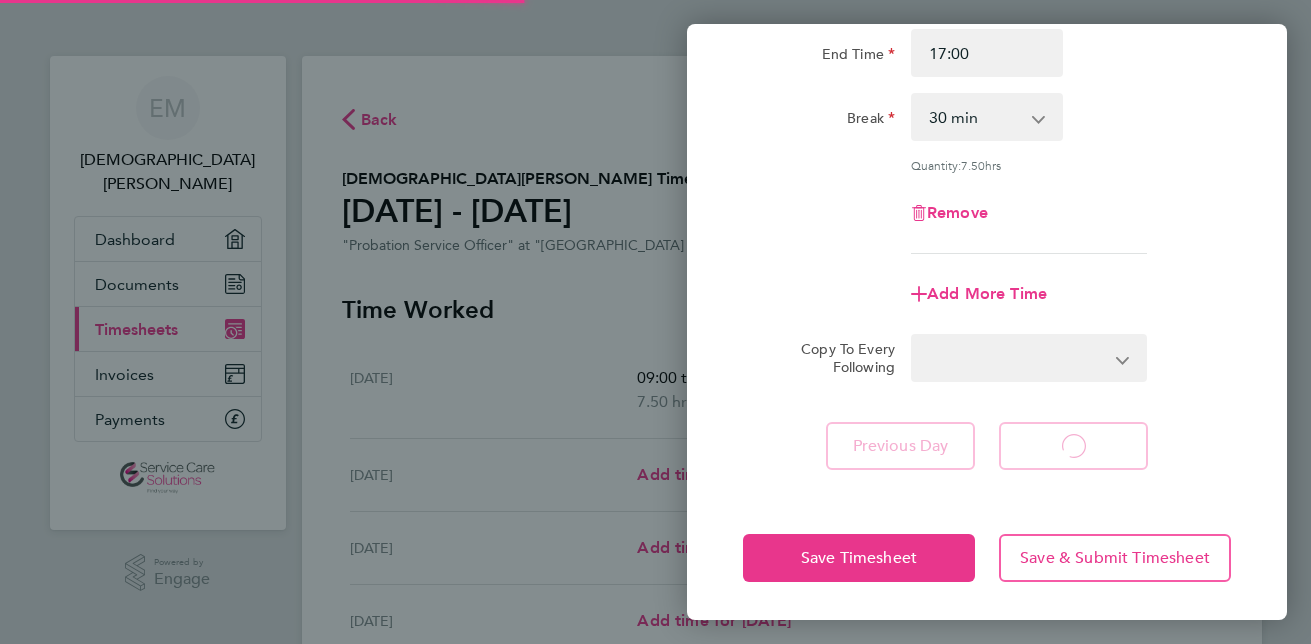 select on "30" 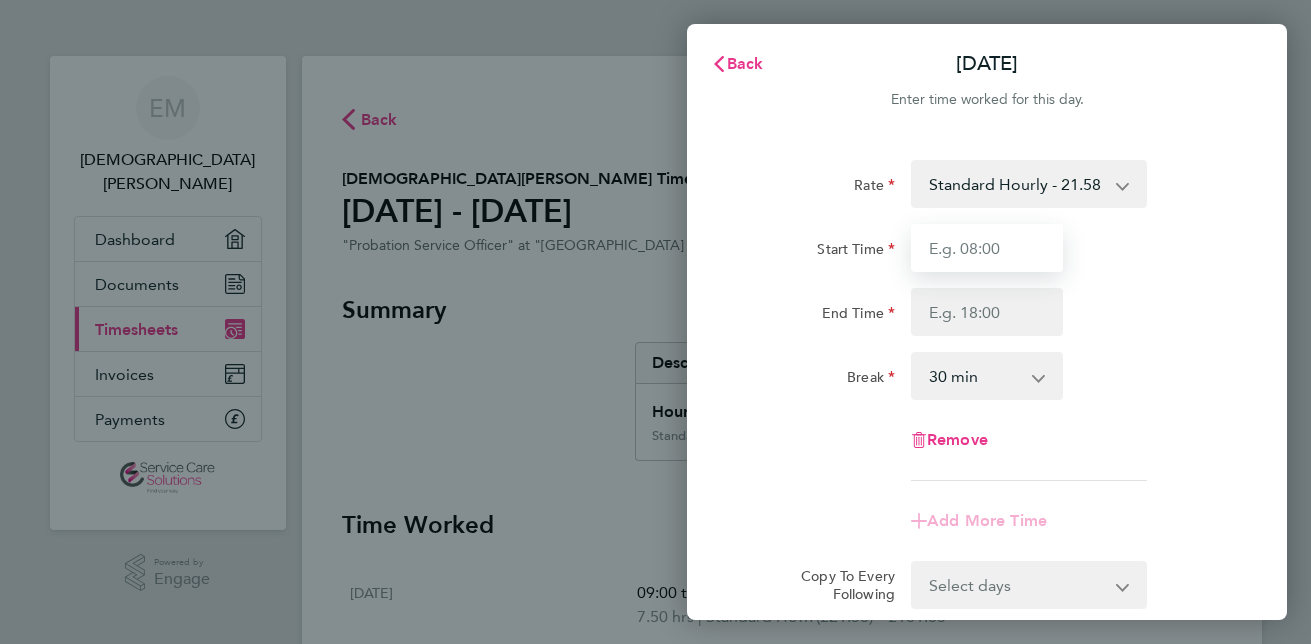 click on "Start Time" at bounding box center [987, 248] 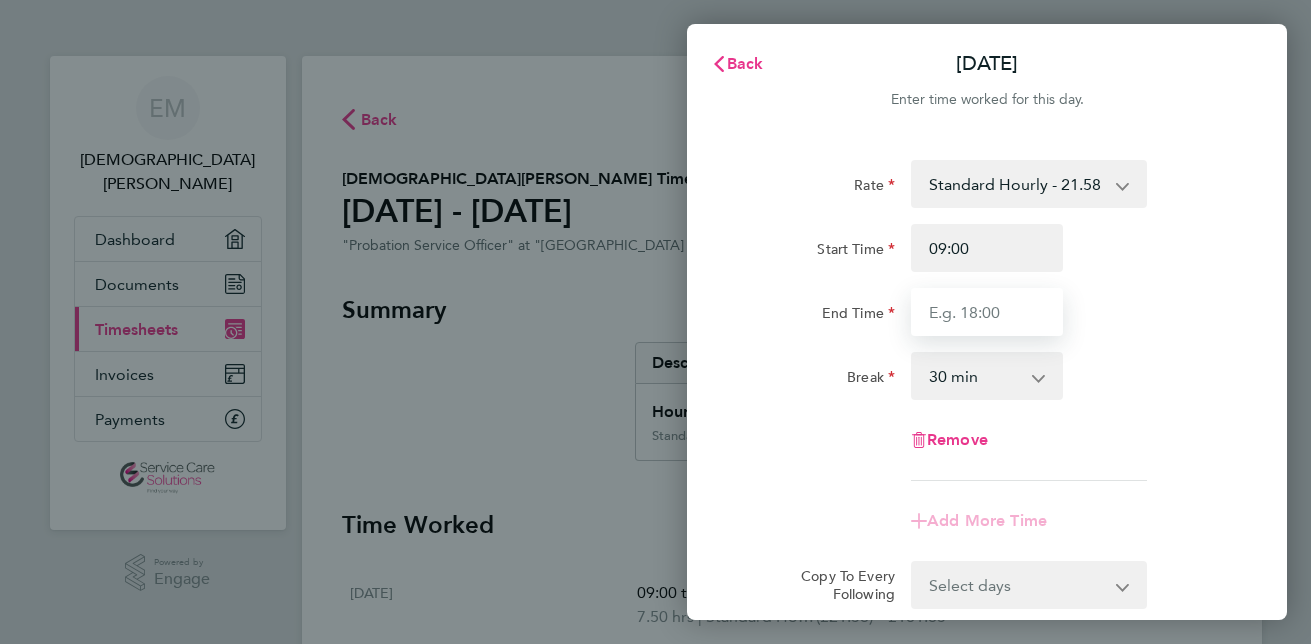 type on "17:00" 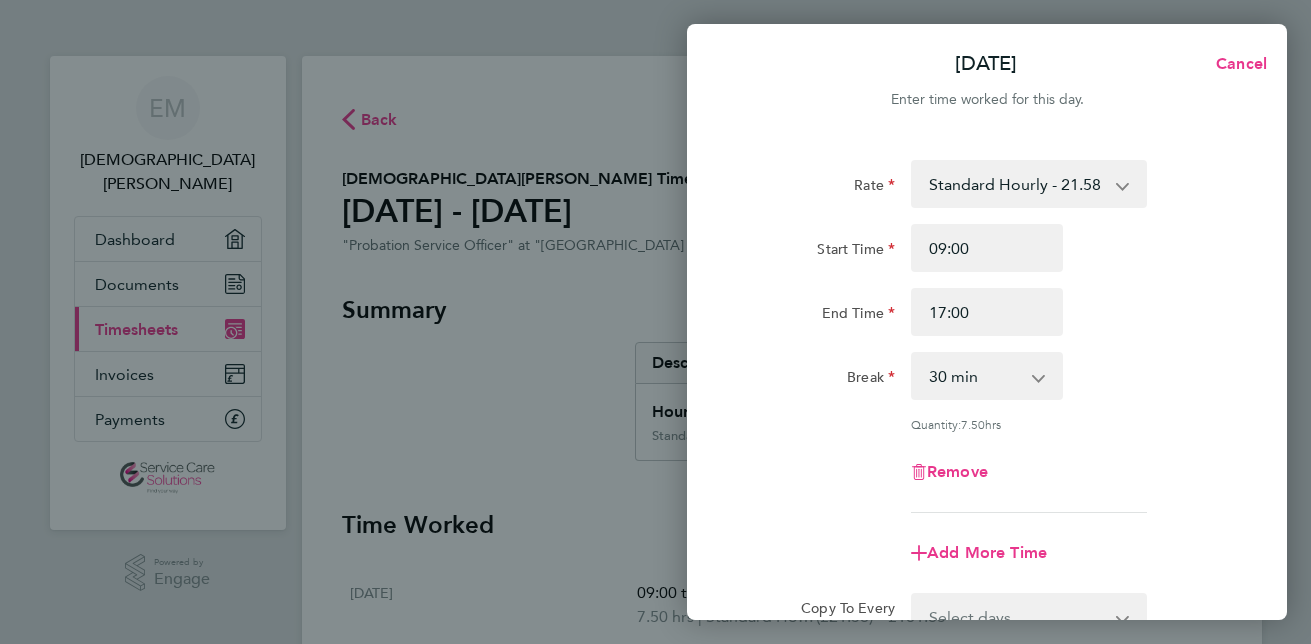 click 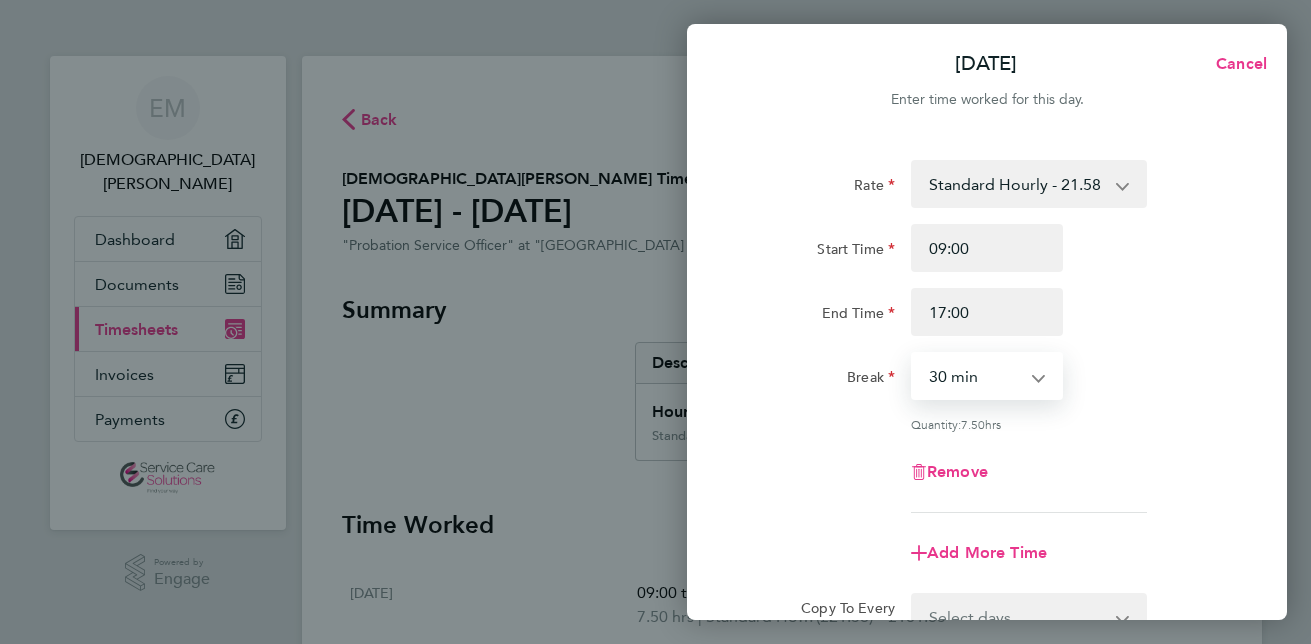 click on "0 min   15 min   30 min   45 min   60 min   75 min   90 min" at bounding box center (975, 376) 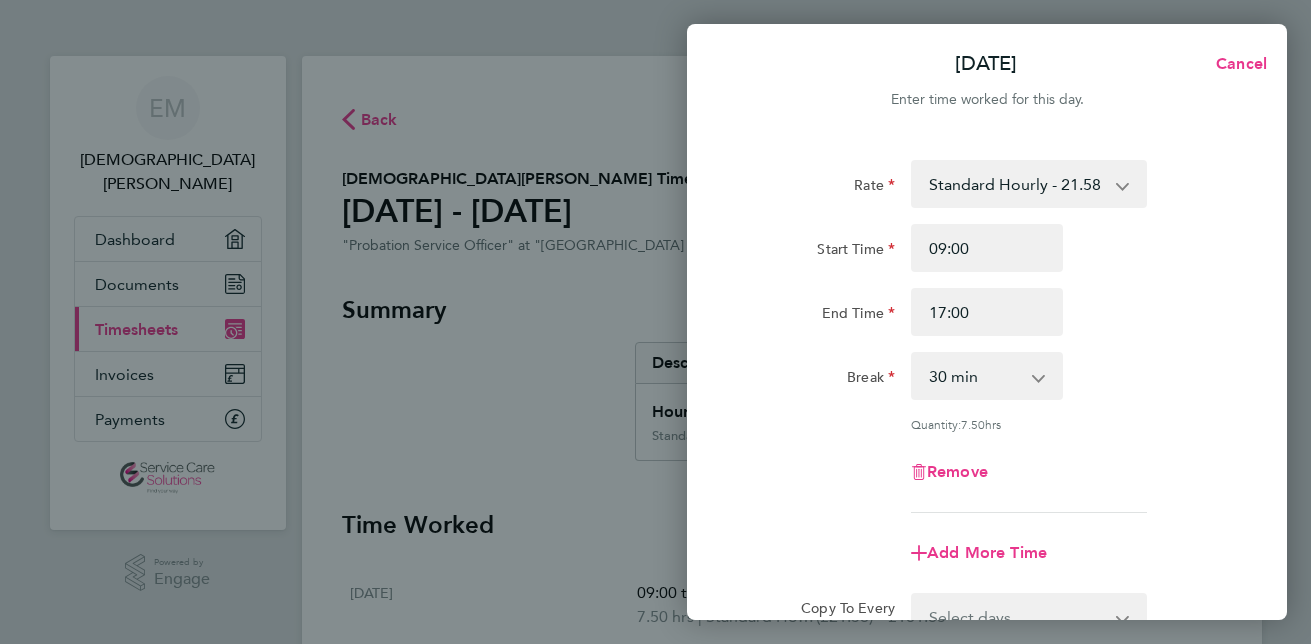 click on "Remove" 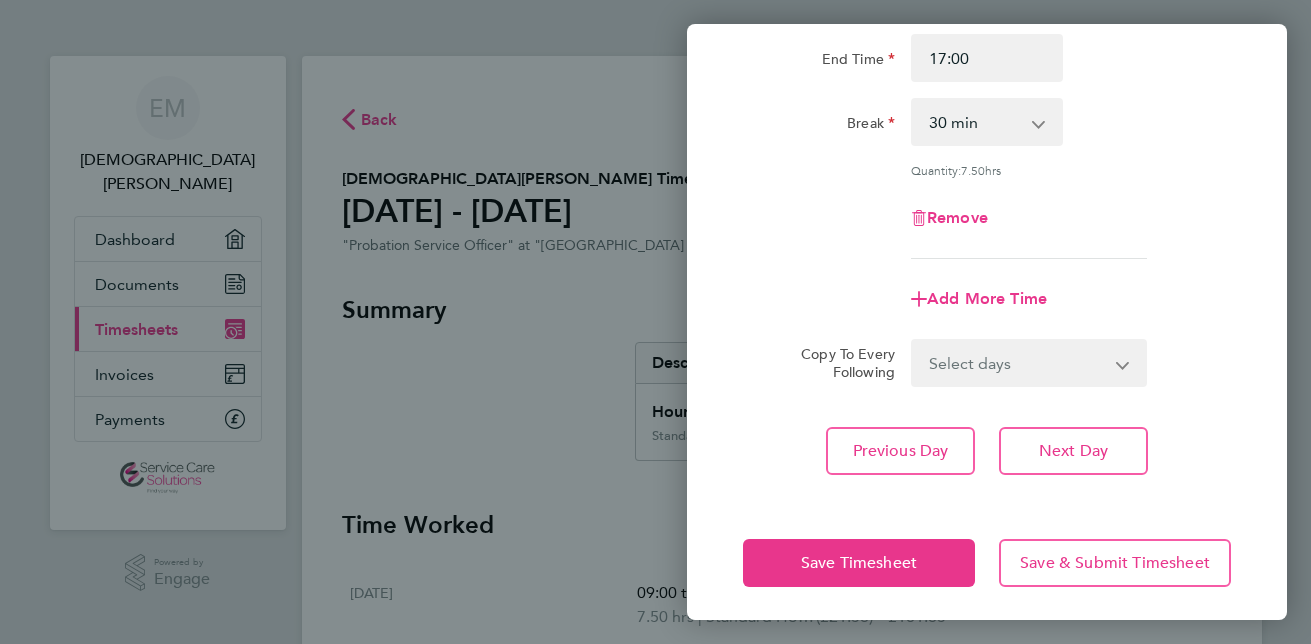 scroll, scrollTop: 259, scrollLeft: 0, axis: vertical 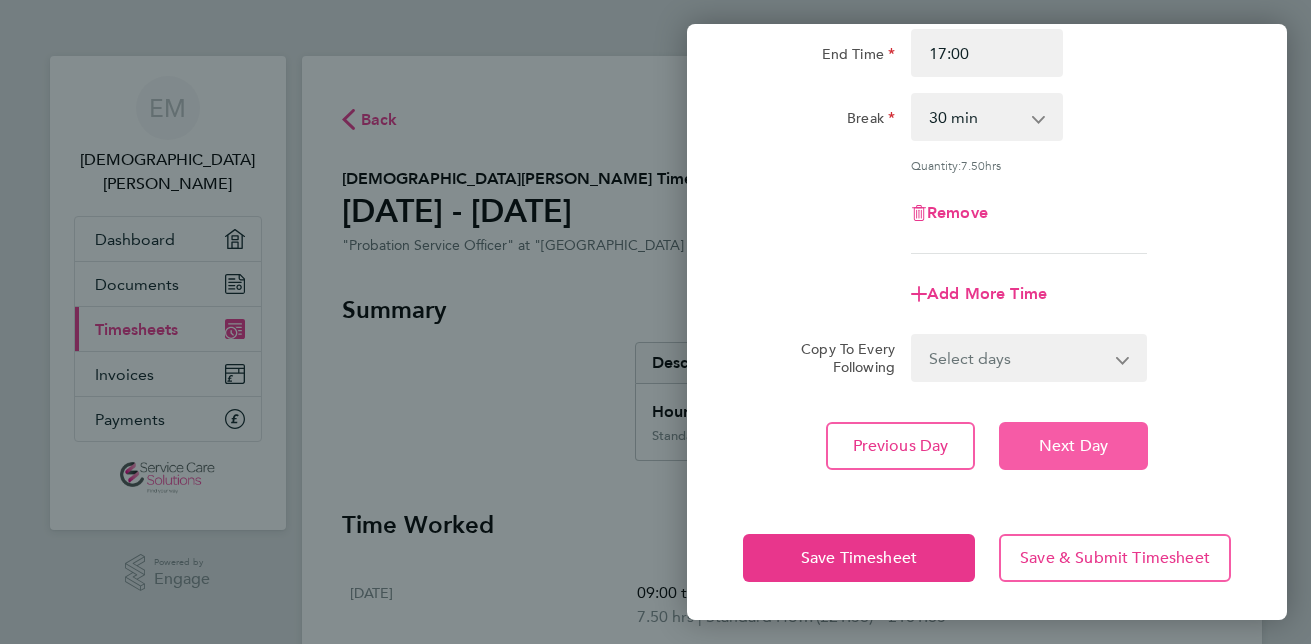 click on "Next Day" 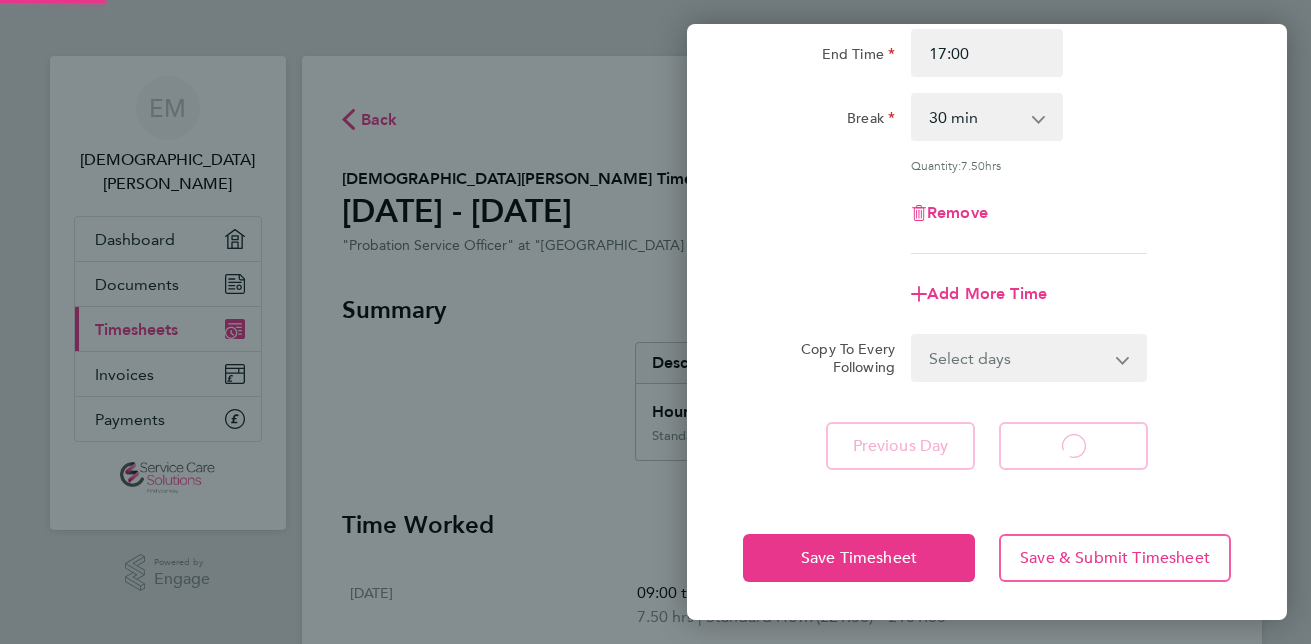scroll, scrollTop: 229, scrollLeft: 0, axis: vertical 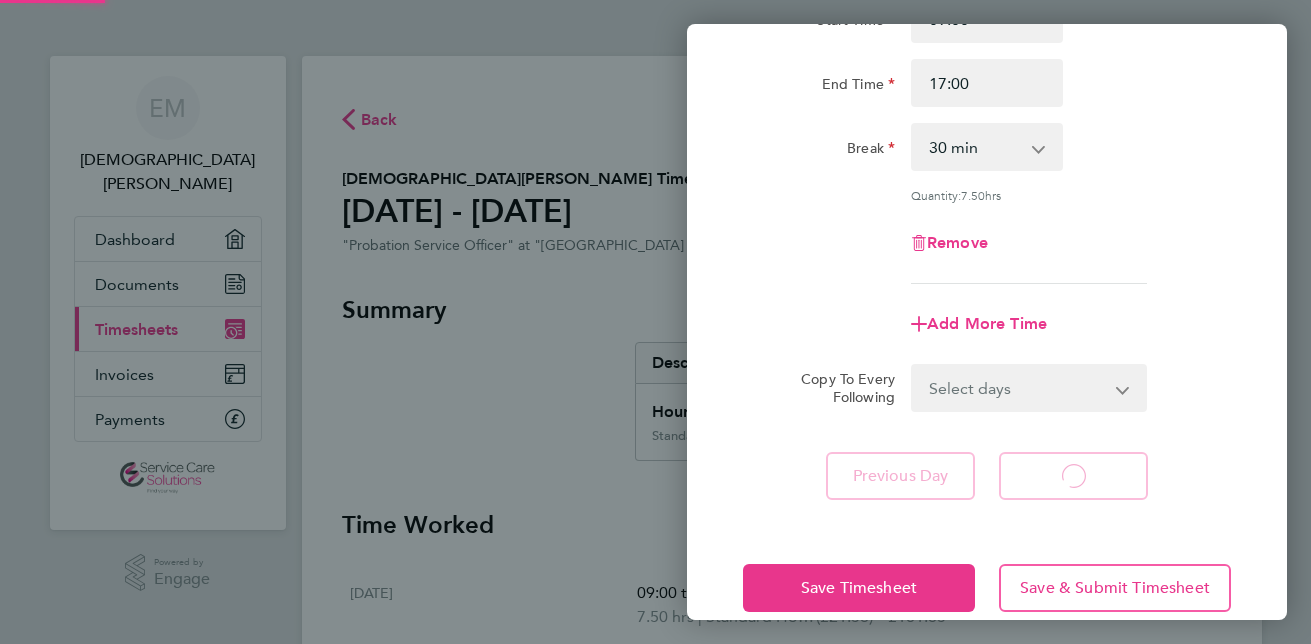 select on "30" 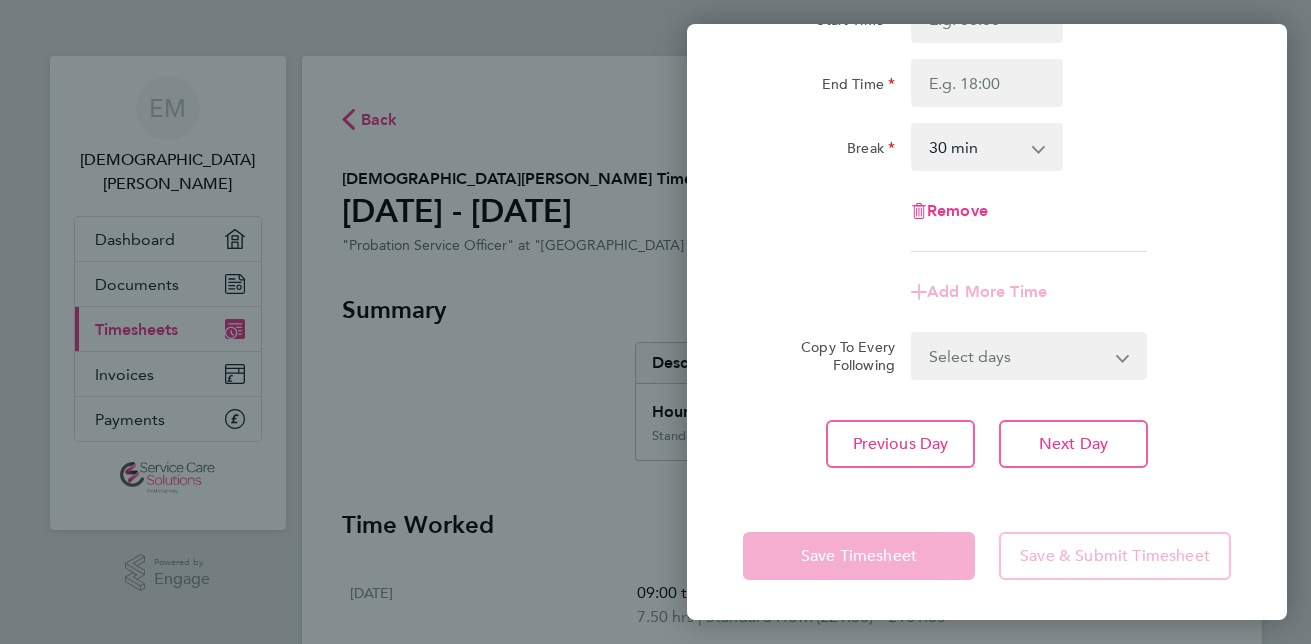click on "Rate  Standard Hourly - 21.58
Start Time End Time Break  0 min   15 min   30 min   45 min   60 min   75 min   90 min
Remove
Add More Time  Copy To Every Following  Select days   Day   Weekday (Mon-Fri)   Weekend (Sat-Sun)   [DATE]   [DATE]   [DATE]   [DATE]
Previous Day   Next Day" 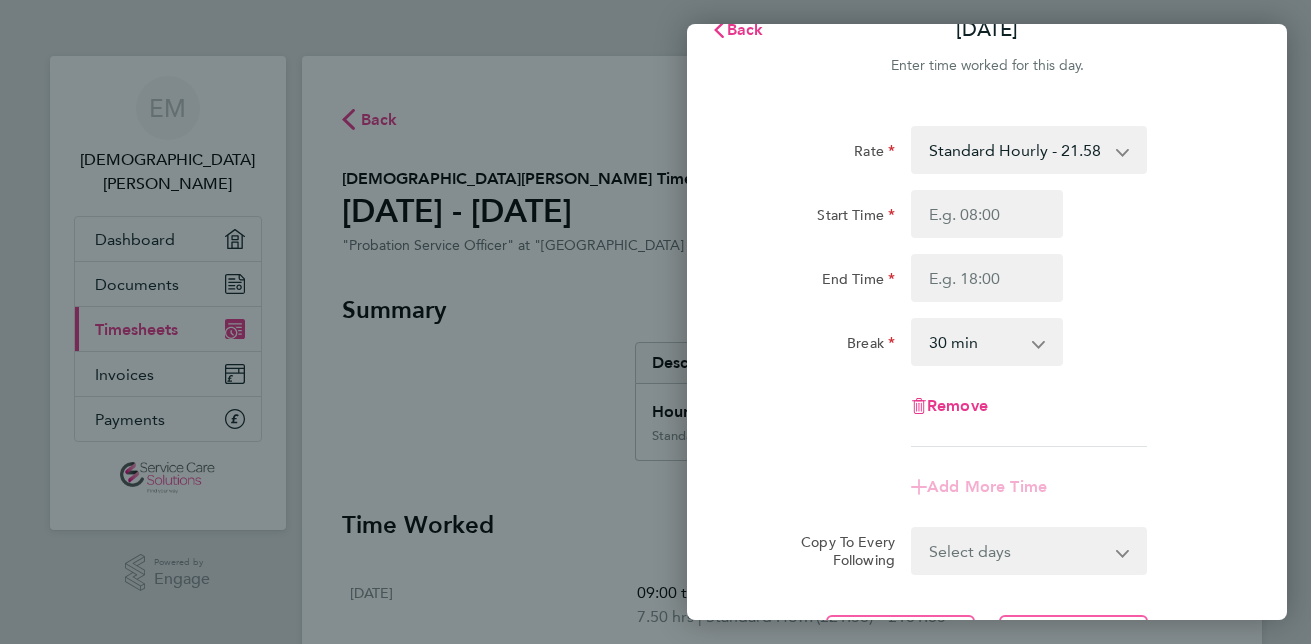 scroll, scrollTop: 29, scrollLeft: 0, axis: vertical 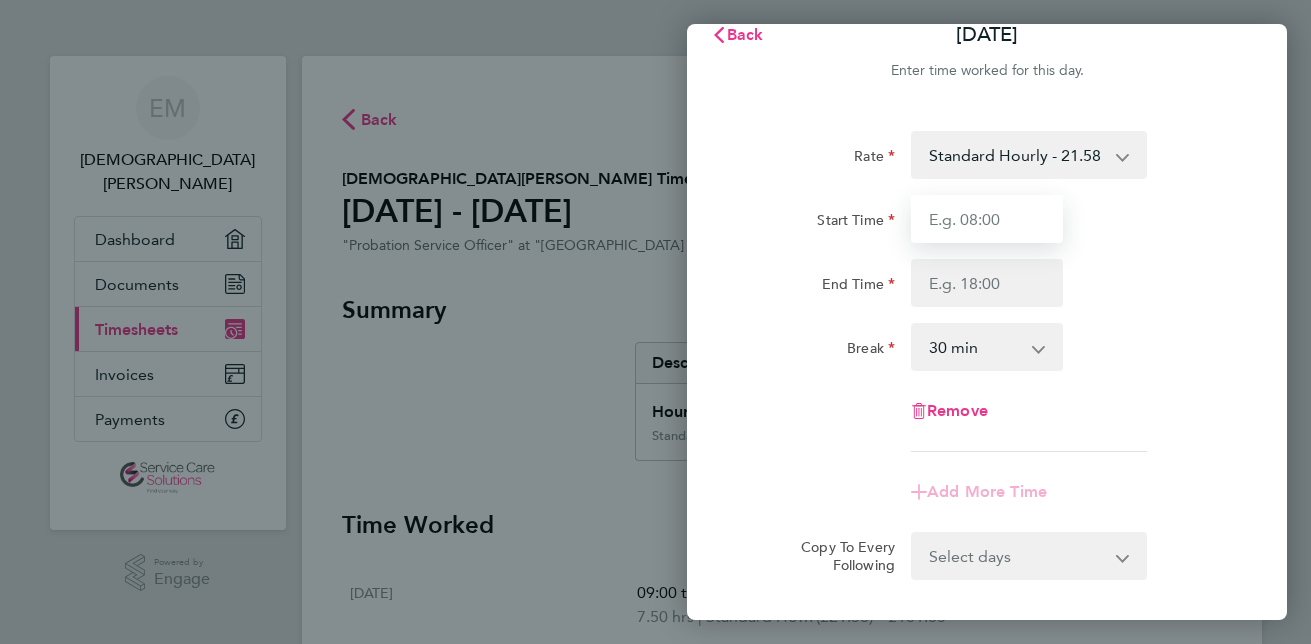 click on "Start Time" at bounding box center [987, 219] 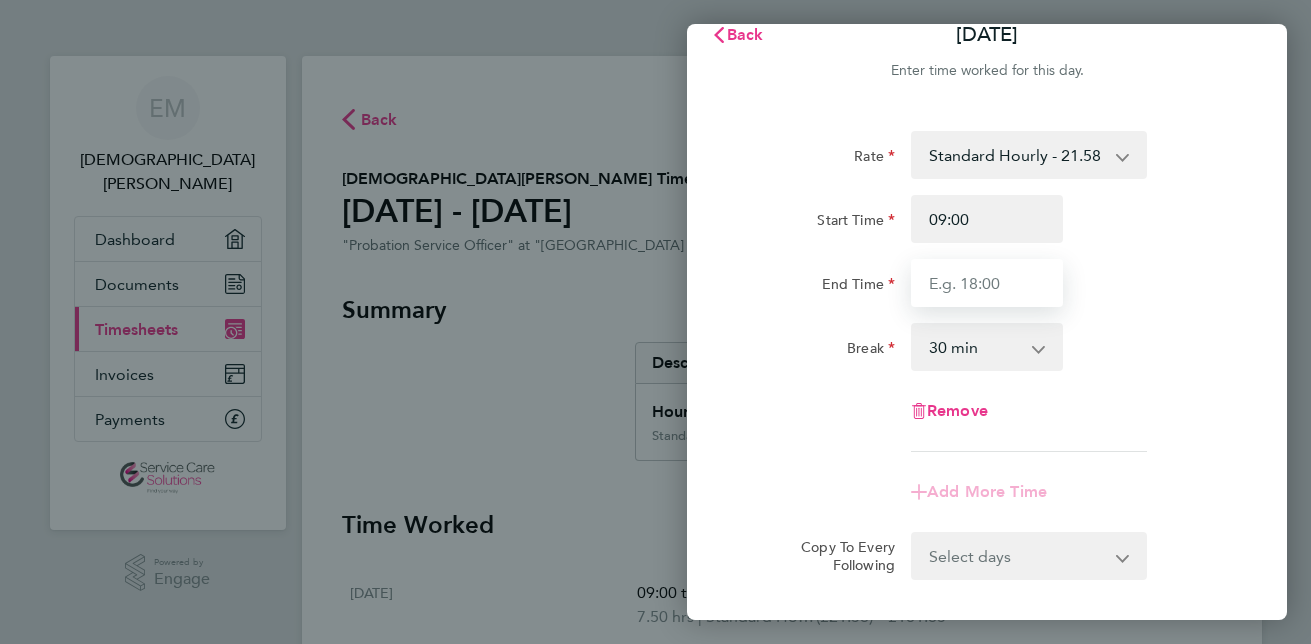 type on "17:00" 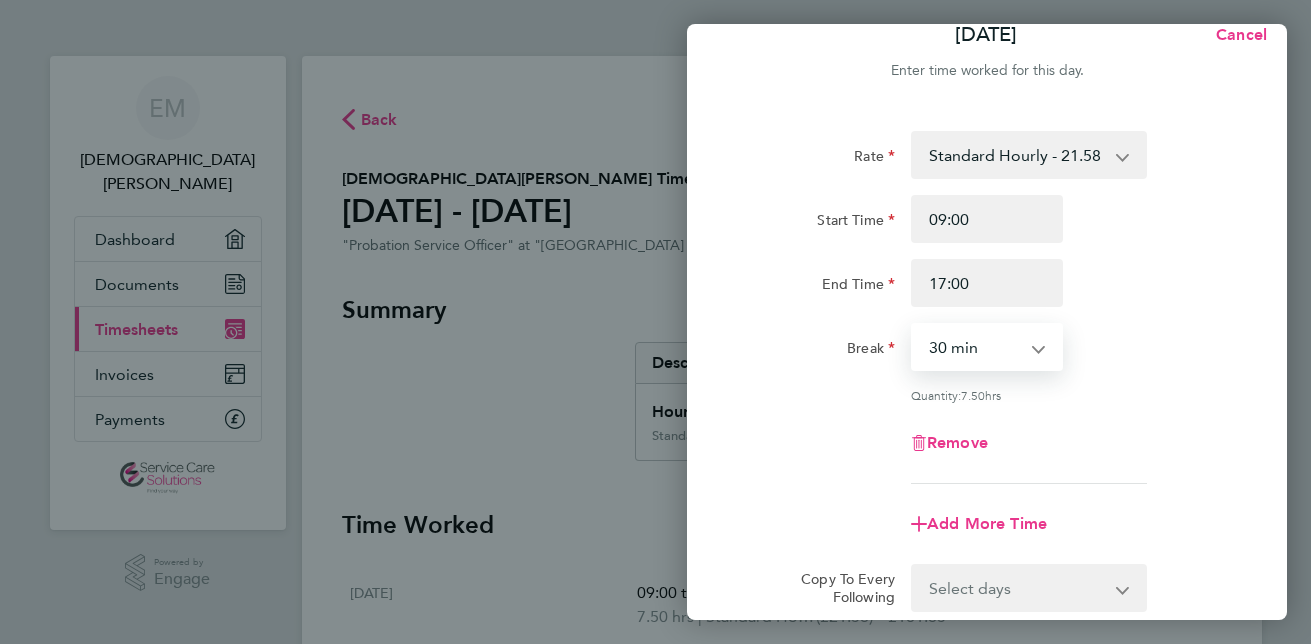 click on "0 min   15 min   30 min   45 min   60 min   75 min   90 min" at bounding box center (975, 347) 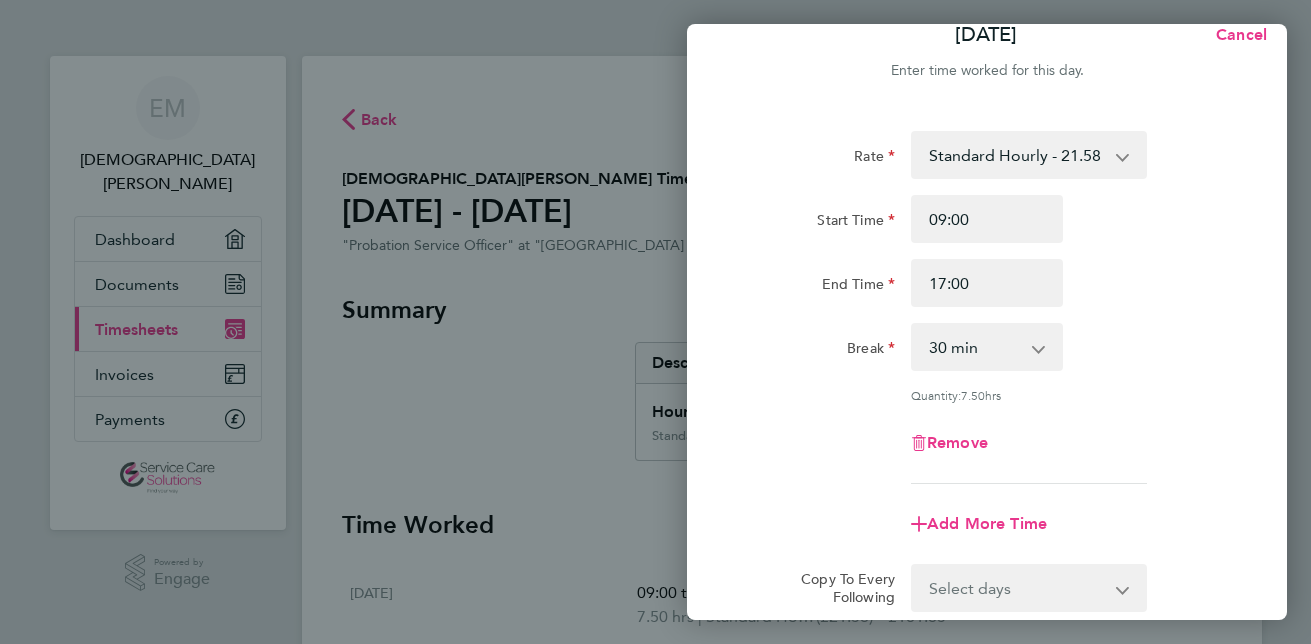 click on "Rate  Standard Hourly - 21.58
Start Time 09:00 End Time 17:00 Break  0 min   15 min   30 min   45 min   60 min   75 min   90 min
Quantity:  7.50  hrs
Remove" 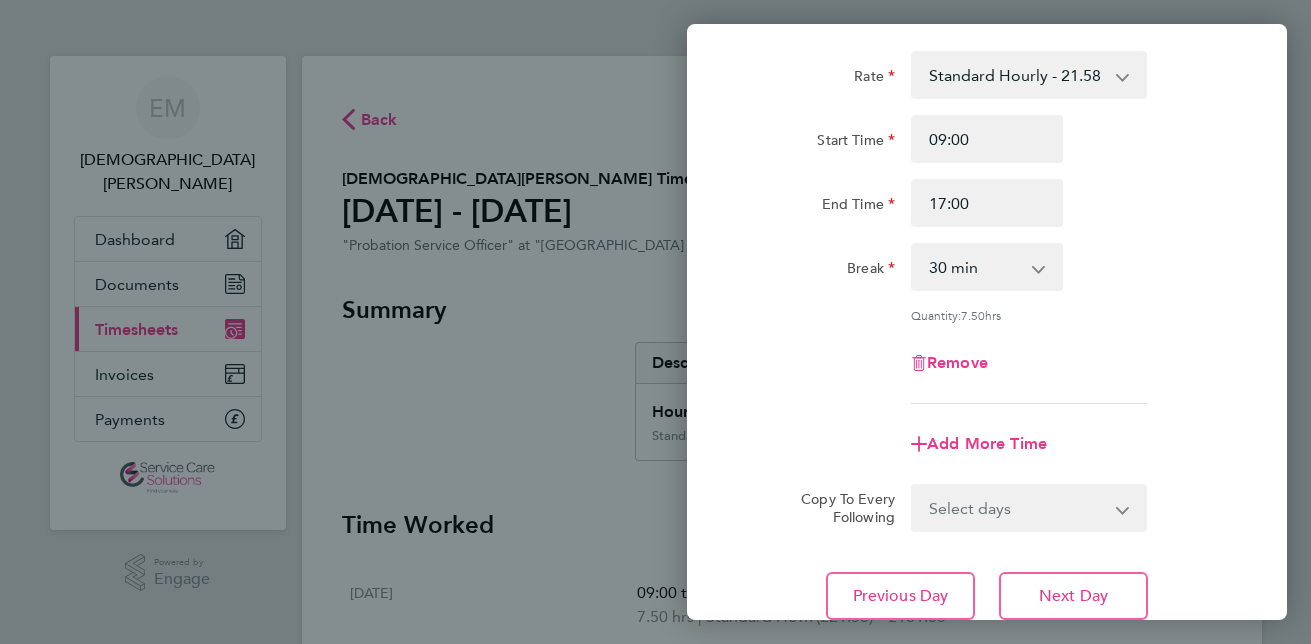 scroll, scrollTop: 189, scrollLeft: 0, axis: vertical 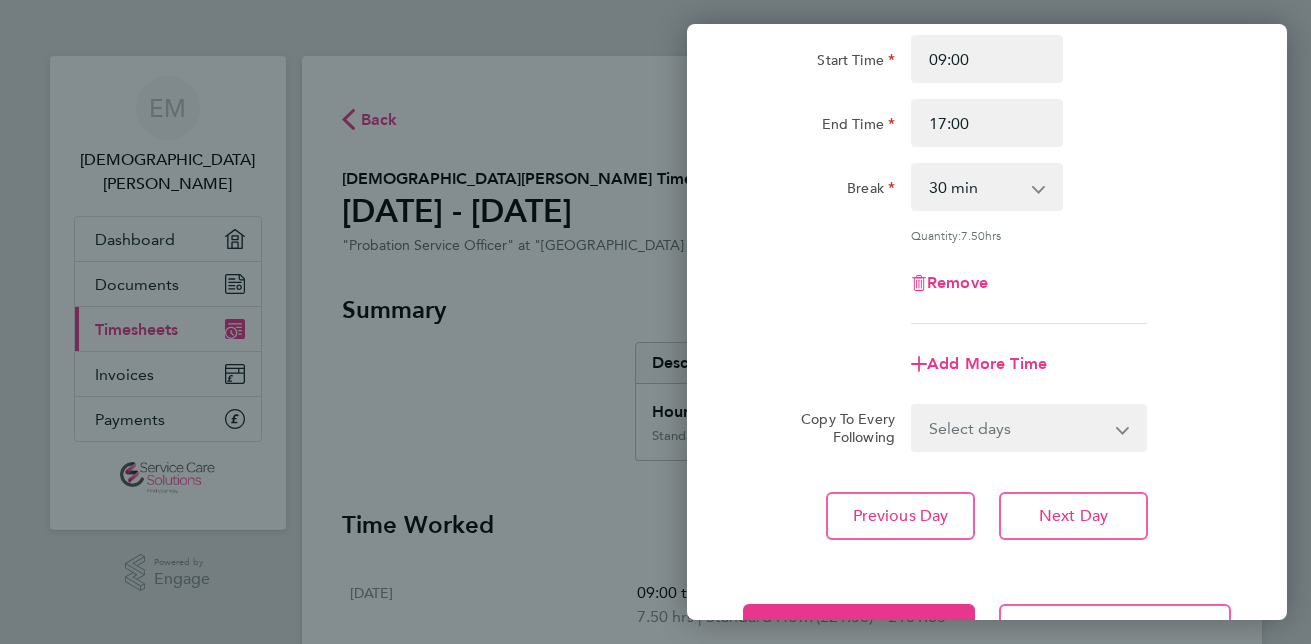 drag, startPoint x: 1060, startPoint y: 525, endPoint x: 1145, endPoint y: 558, distance: 91.18114 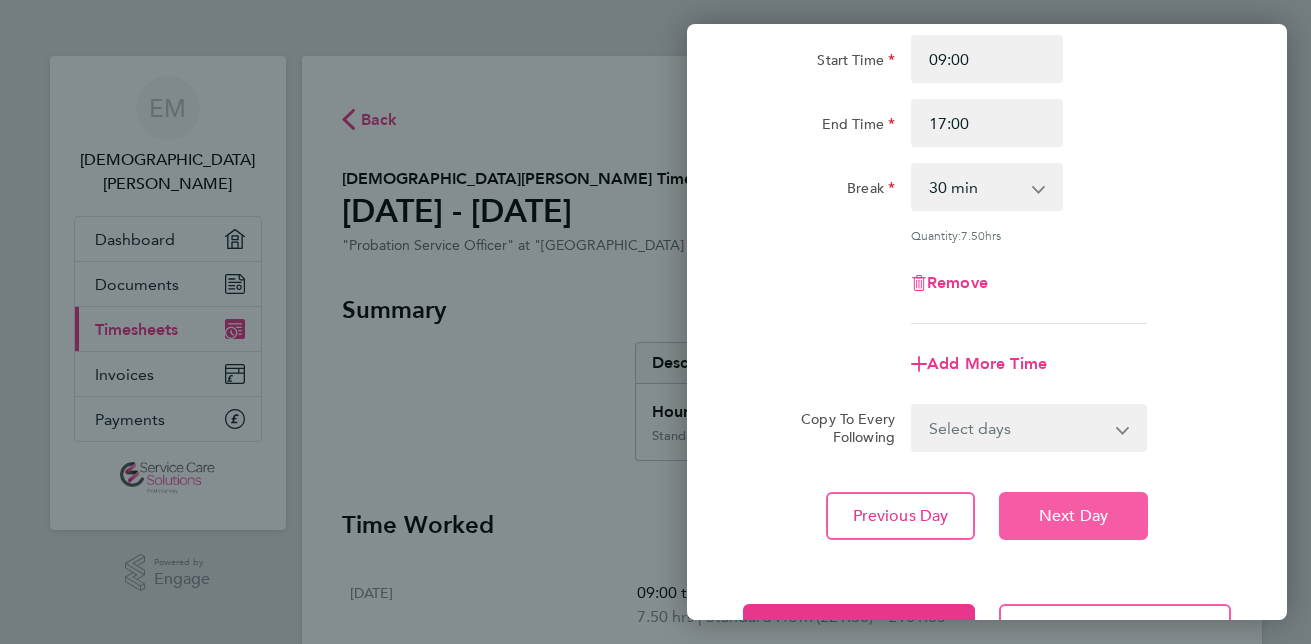 click on "Next Day" 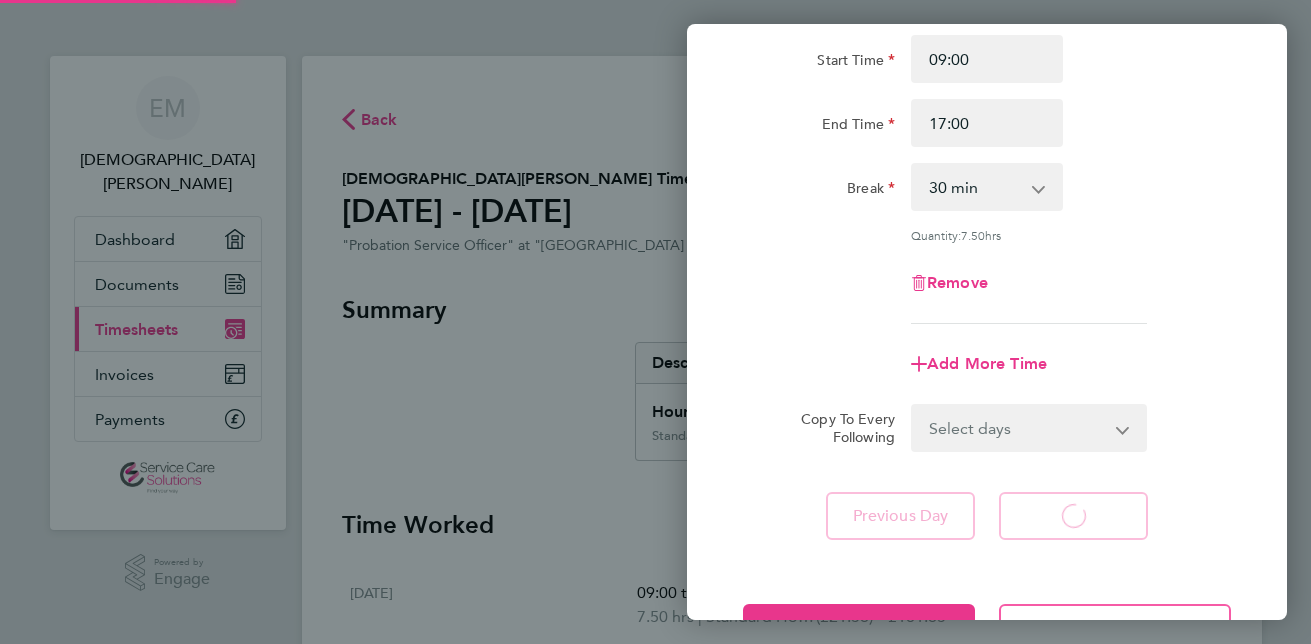 select on "30" 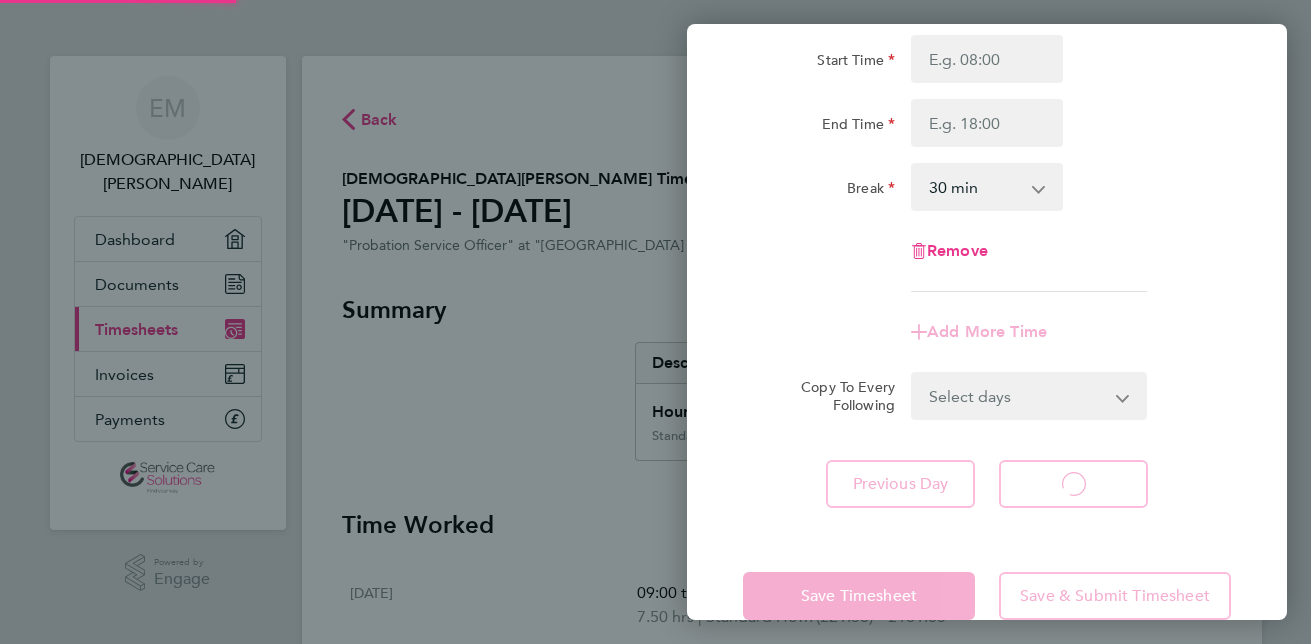 select on "30" 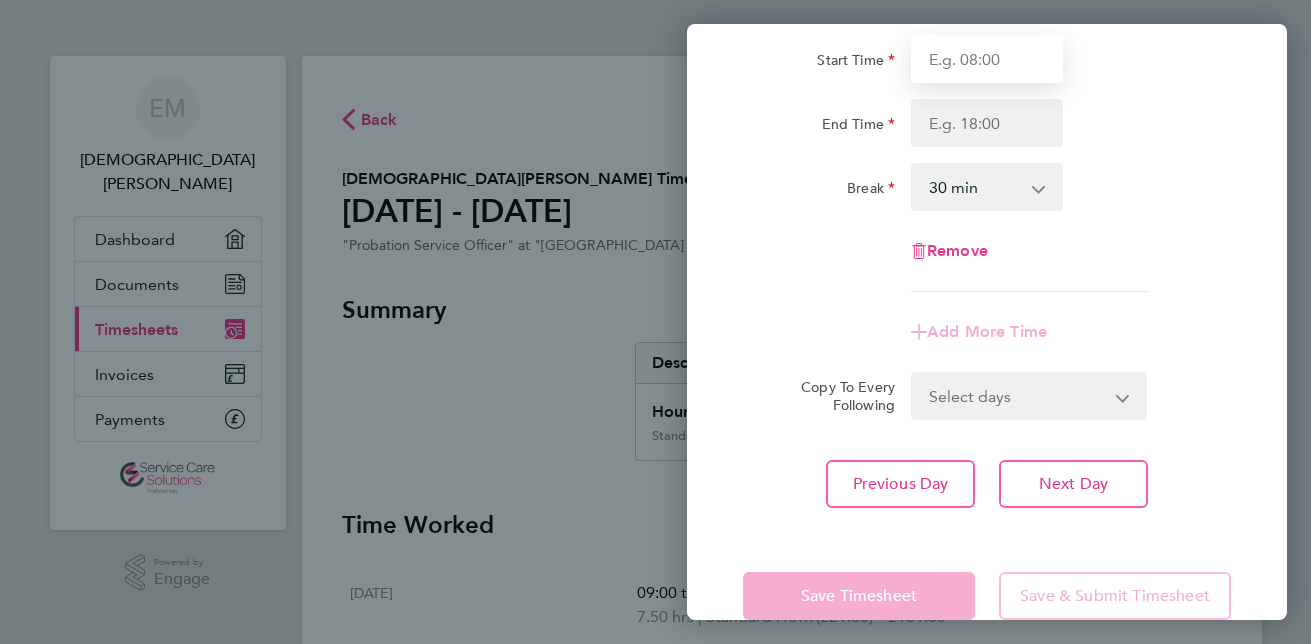 click on "Start Time" at bounding box center [987, 59] 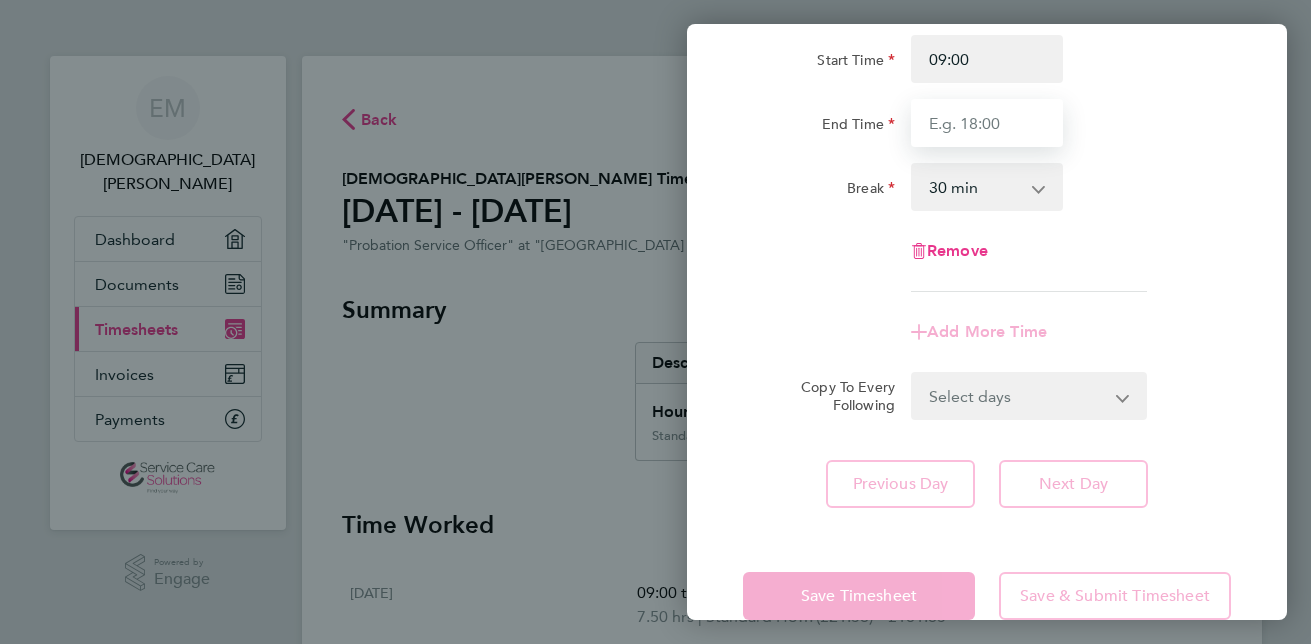 click on "End Time" at bounding box center (987, 123) 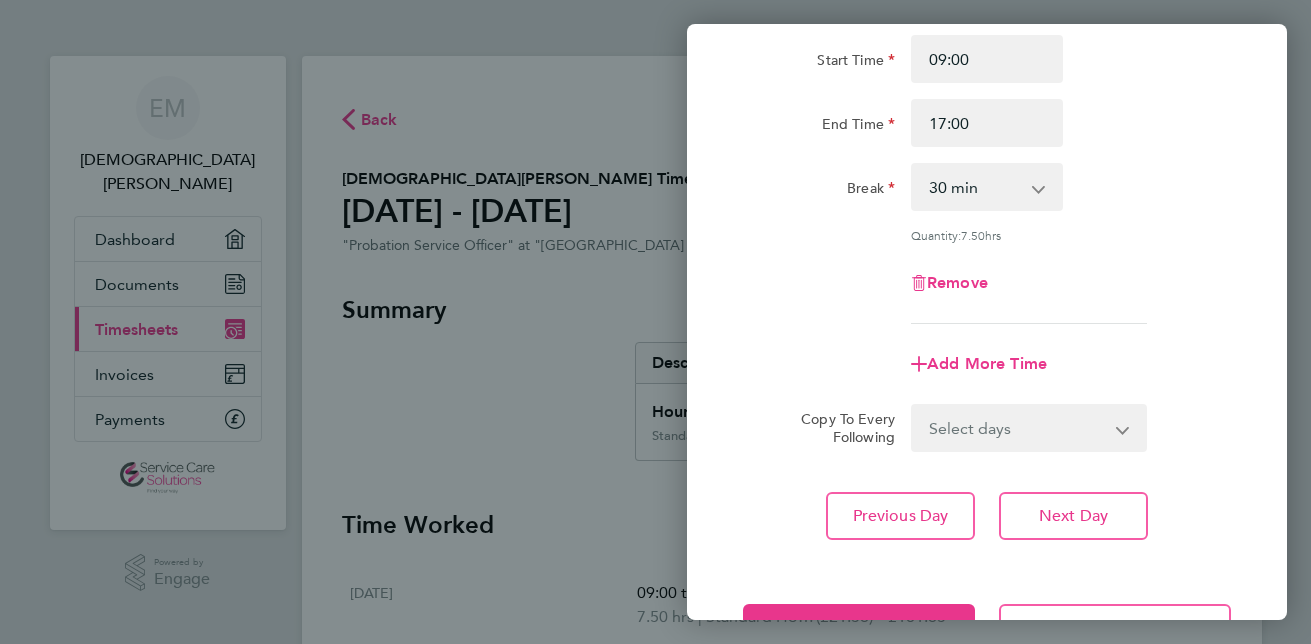 click on "Rate  Standard Hourly - 21.58
Start Time 09:00 End Time 17:00 Break  0 min   15 min   30 min   45 min   60 min   75 min   90 min
Quantity:  7.50  hrs
Remove" 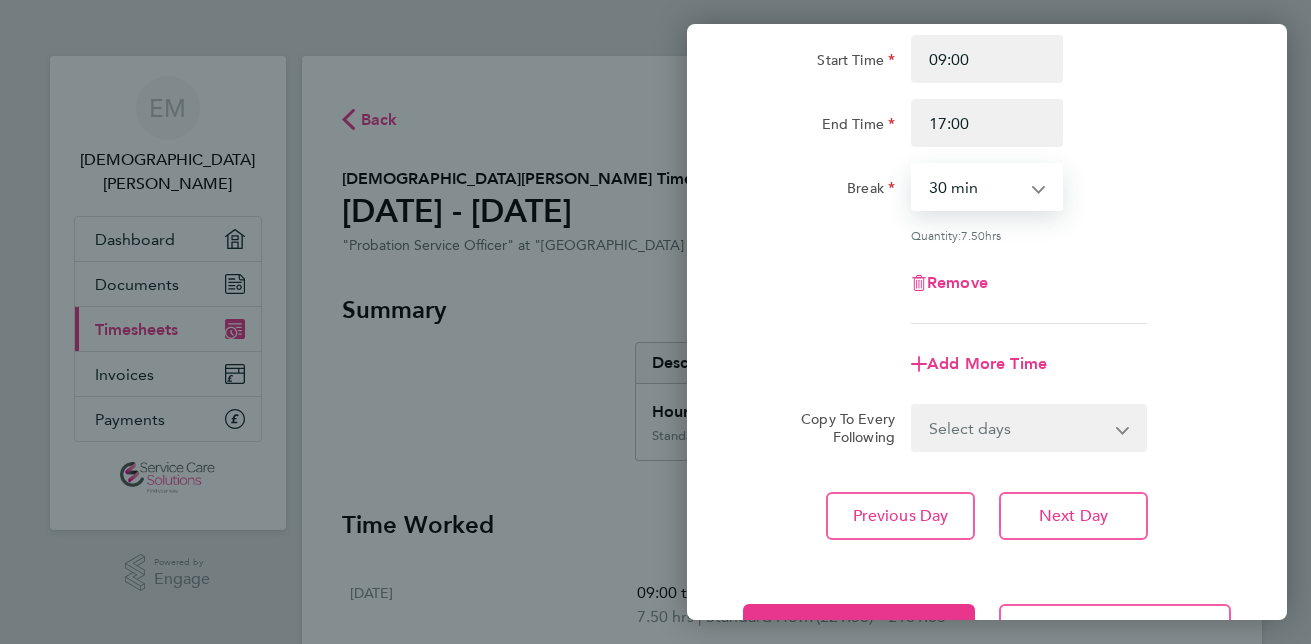 click on "0 min   15 min   30 min   45 min   60 min   75 min   90 min" at bounding box center (975, 187) 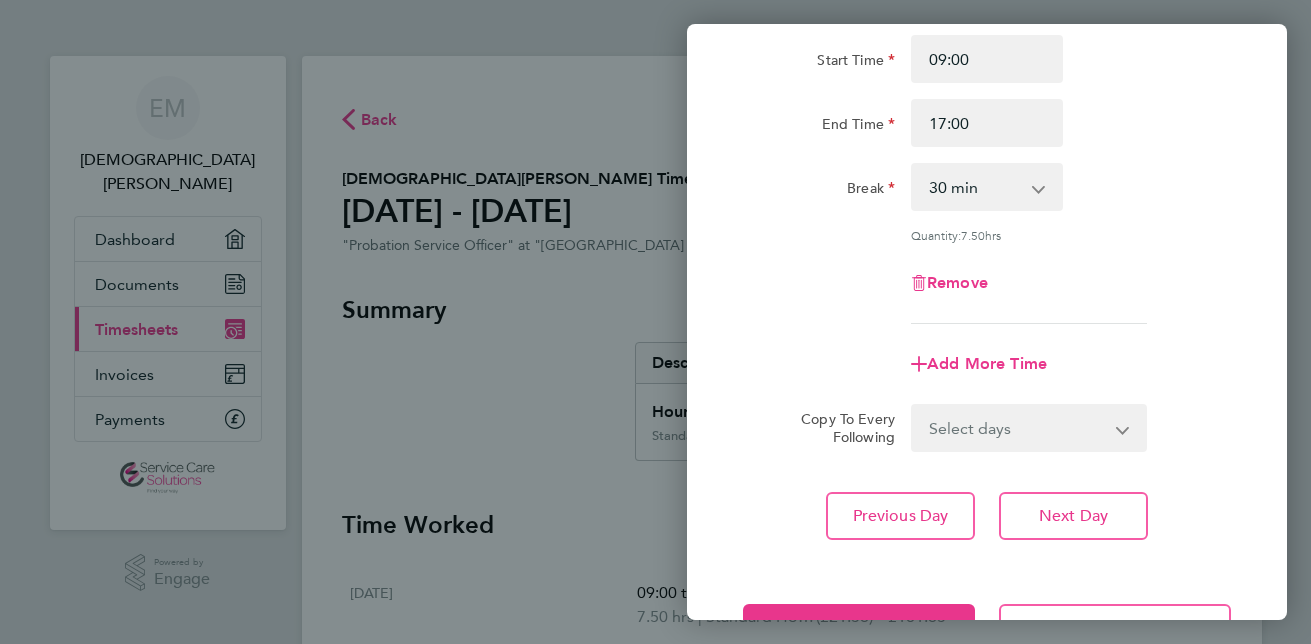 click on "Break  0 min   15 min   30 min   45 min   60 min   75 min   90 min" 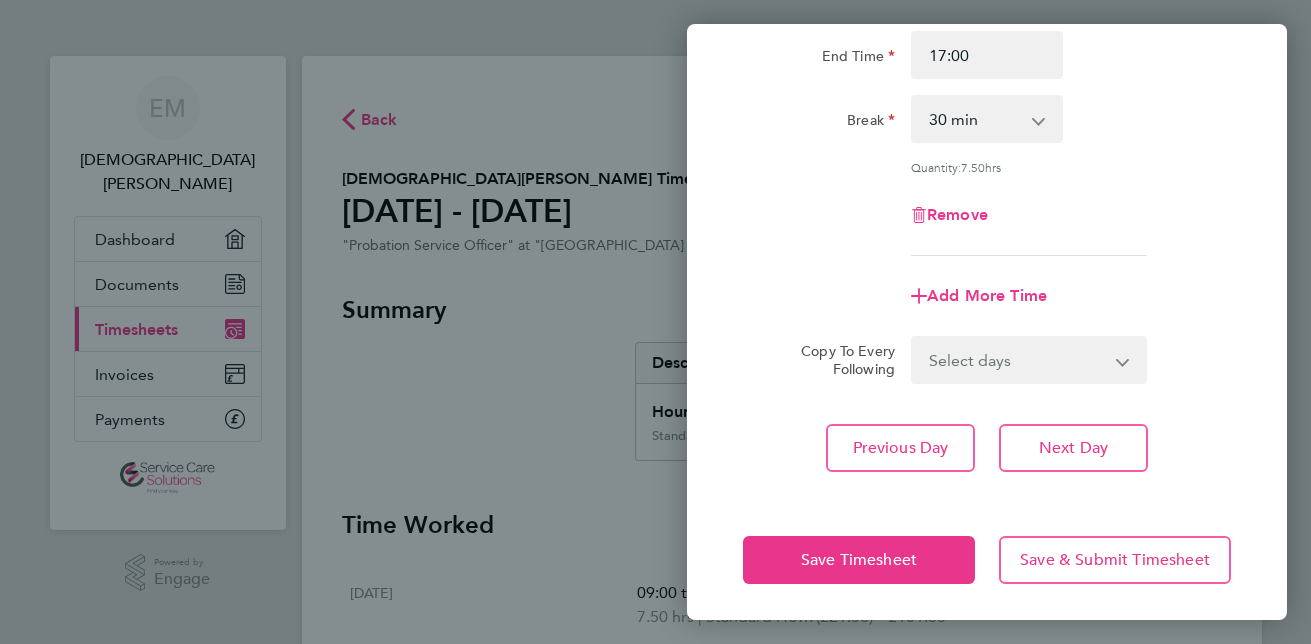 scroll, scrollTop: 259, scrollLeft: 0, axis: vertical 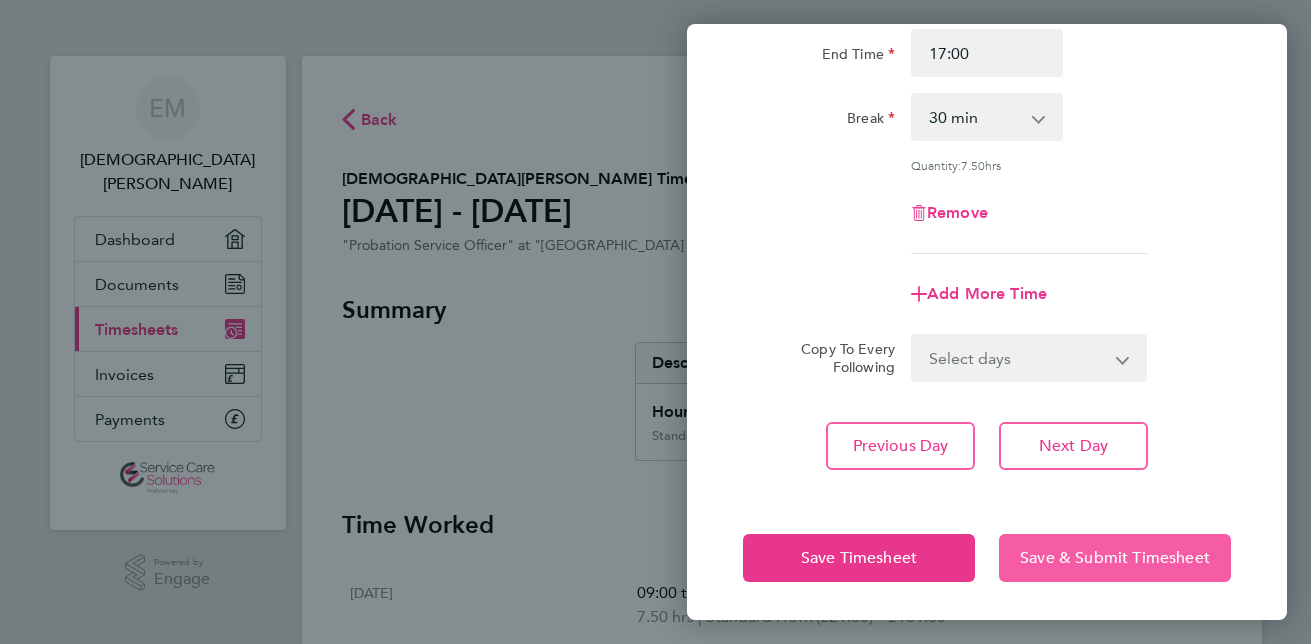 click on "Save & Submit Timesheet" 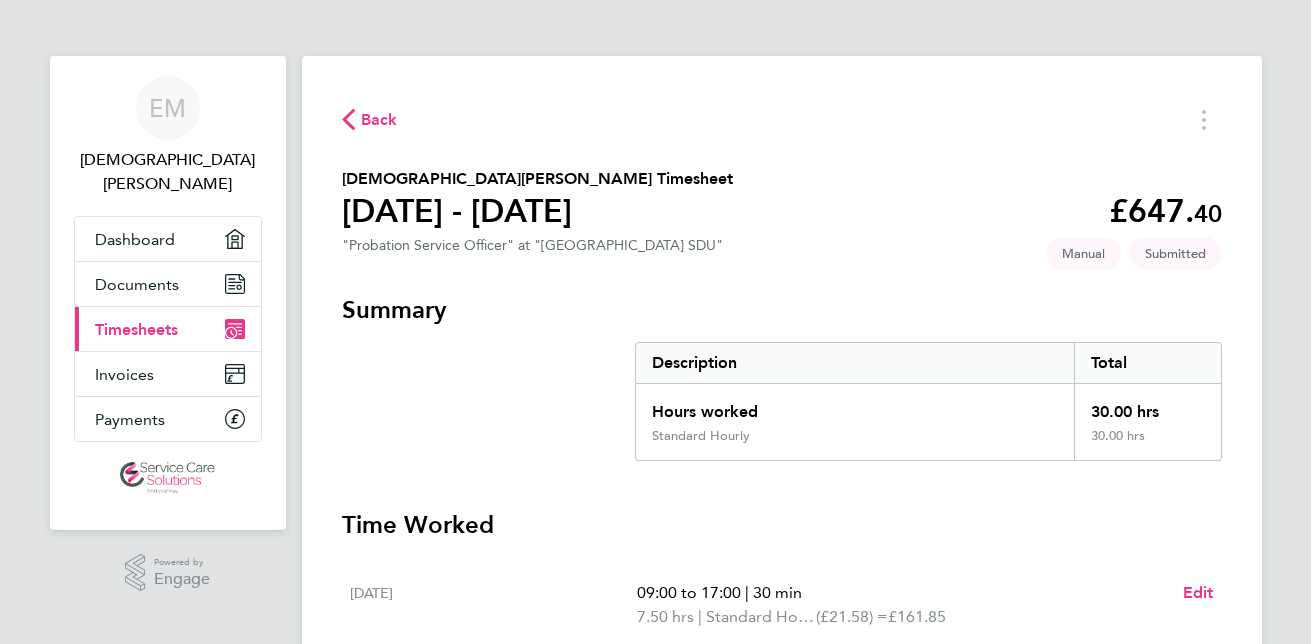 click on "Back
[PERSON_NAME] Timesheet   [DATE] - [DATE]   £647. 40  "Probation Service Officer" at "[GEOGRAPHIC_DATA]"   Submitted   Manual   Summary   Description   Total   Hours worked   30.00 hrs   Standard Hourly   30.00 hrs   Time Worked   [DATE]   09:00 to 17:00   |   30 min   7.50 hrs   |   Standard Hourly   (£21.58) =   £161.85   Edit   [DATE]   09:00 to 17:00   |   30 min   7.50 hrs   |   Standard Hourly   (£21.58) =   £161.85   Edit   [DATE]   09:00 to 17:00   |   30 min   7.50 hrs   |   Standard Hourly   (£21.58) =   £161.85   Edit   [DATE]   09:00 to 17:00   |   30 min   7.50 hrs   |   Standard Hourly   (£21.58) =   £161.85   Edit   [DATE]   Add time for [DATE]   Add time for [DATE]   [DATE]   Add time for [DATE]   Add time for [DATE]   [DATE]   Add time for [DATE]   Add time for [DATE]" 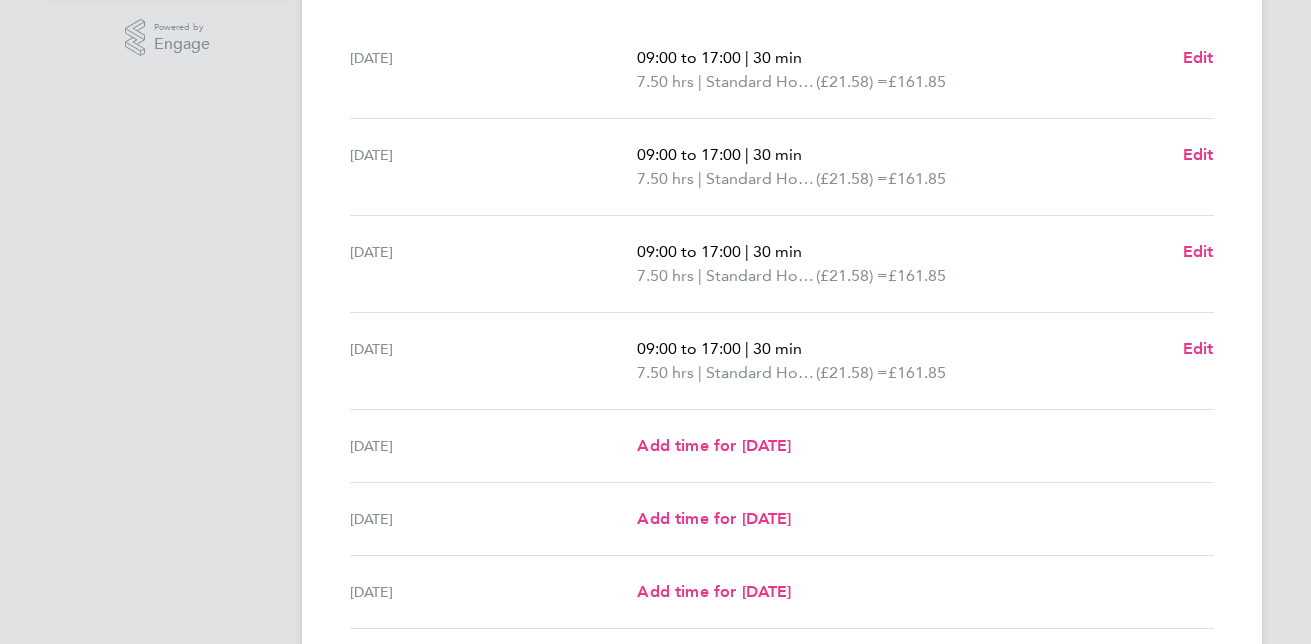 scroll, scrollTop: 600, scrollLeft: 0, axis: vertical 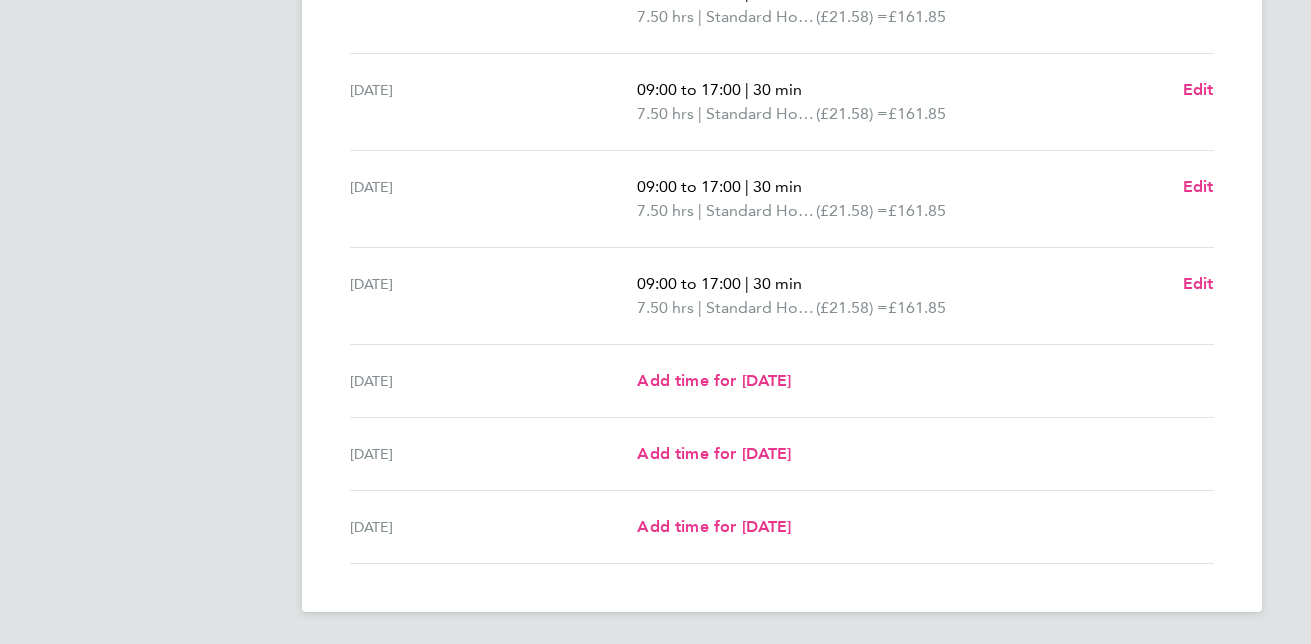 click on "Back
[PERSON_NAME] Timesheet   [DATE] - [DATE]   £647. 40  "Probation Service Officer" at "[GEOGRAPHIC_DATA]"   Submitted   Manual   Summary   Description   Total   Hours worked   30.00 hrs   Standard Hourly   30.00 hrs   Time Worked   [DATE]   09:00 to 17:00   |   30 min   7.50 hrs   |   Standard Hourly   (£21.58) =   £161.85   Edit   [DATE]   09:00 to 17:00   |   30 min   7.50 hrs   |   Standard Hourly   (£21.58) =   £161.85   Edit   [DATE]   09:00 to 17:00   |   30 min   7.50 hrs   |   Standard Hourly   (£21.58) =   £161.85   Edit   [DATE]   09:00 to 17:00   |   30 min   7.50 hrs   |   Standard Hourly   (£21.58) =   £161.85   Edit   [DATE]   Add time for [DATE]   Add time for [DATE]   [DATE]   Add time for [DATE]   Add time for [DATE]   [DATE]   Add time for [DATE]   Add time for [DATE]" 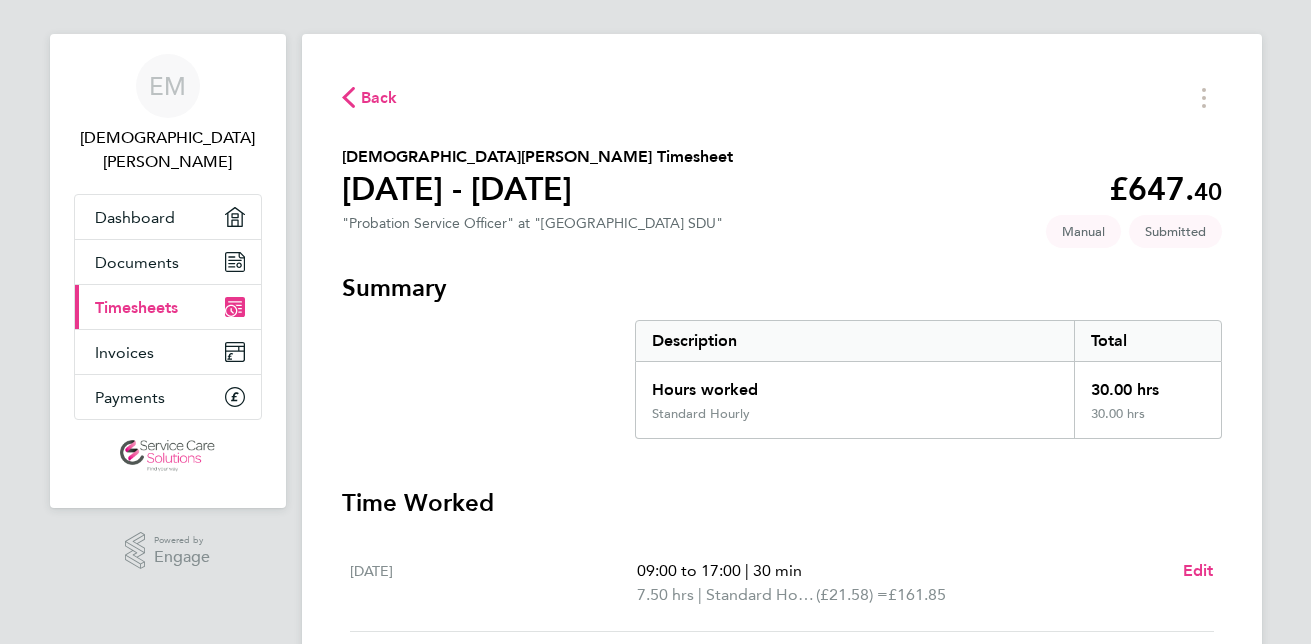 scroll, scrollTop: 0, scrollLeft: 0, axis: both 